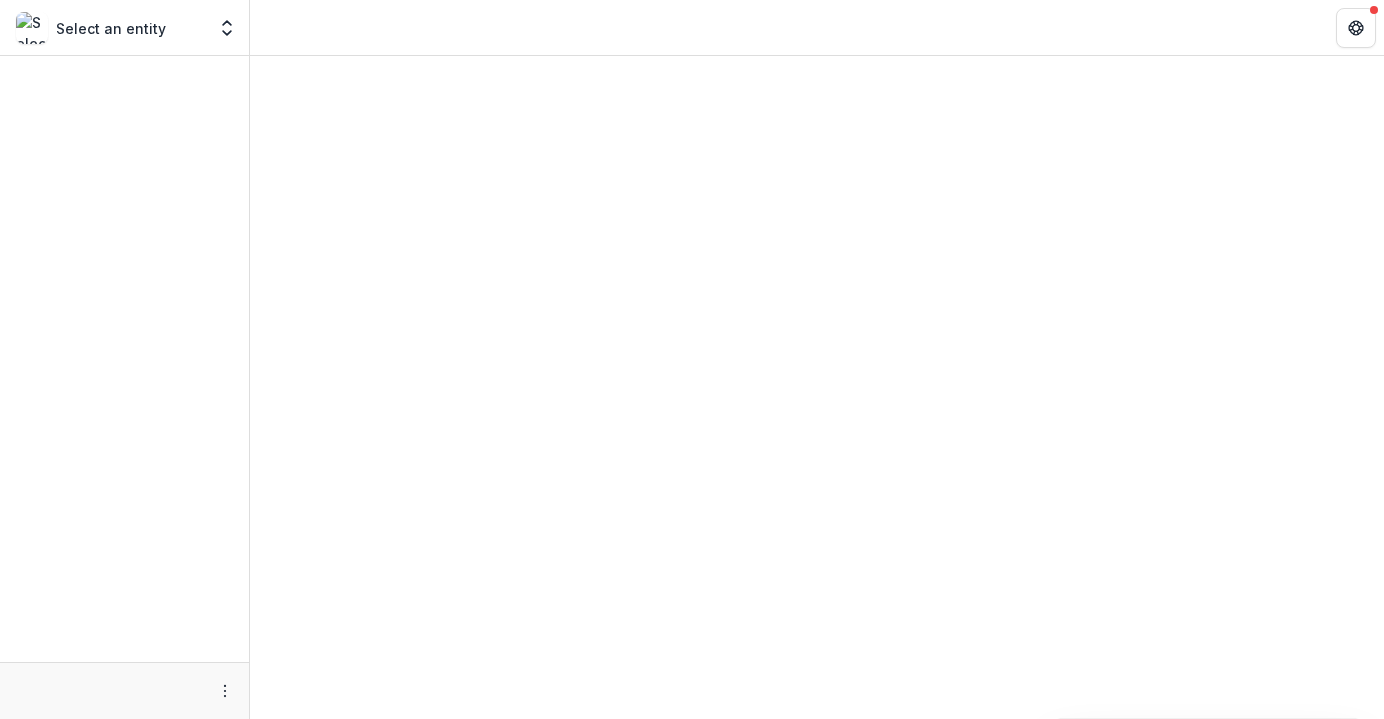 scroll, scrollTop: 0, scrollLeft: 0, axis: both 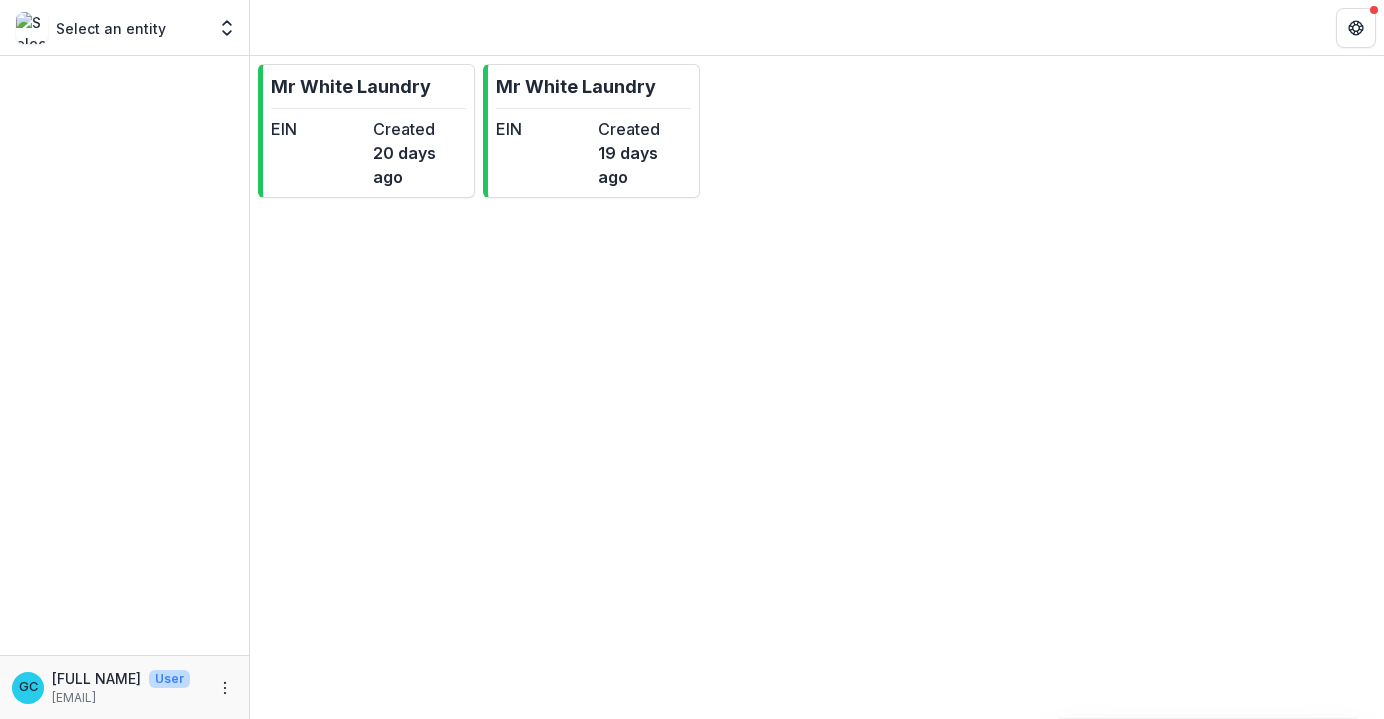 click on "Select an entity" at bounding box center [111, 28] 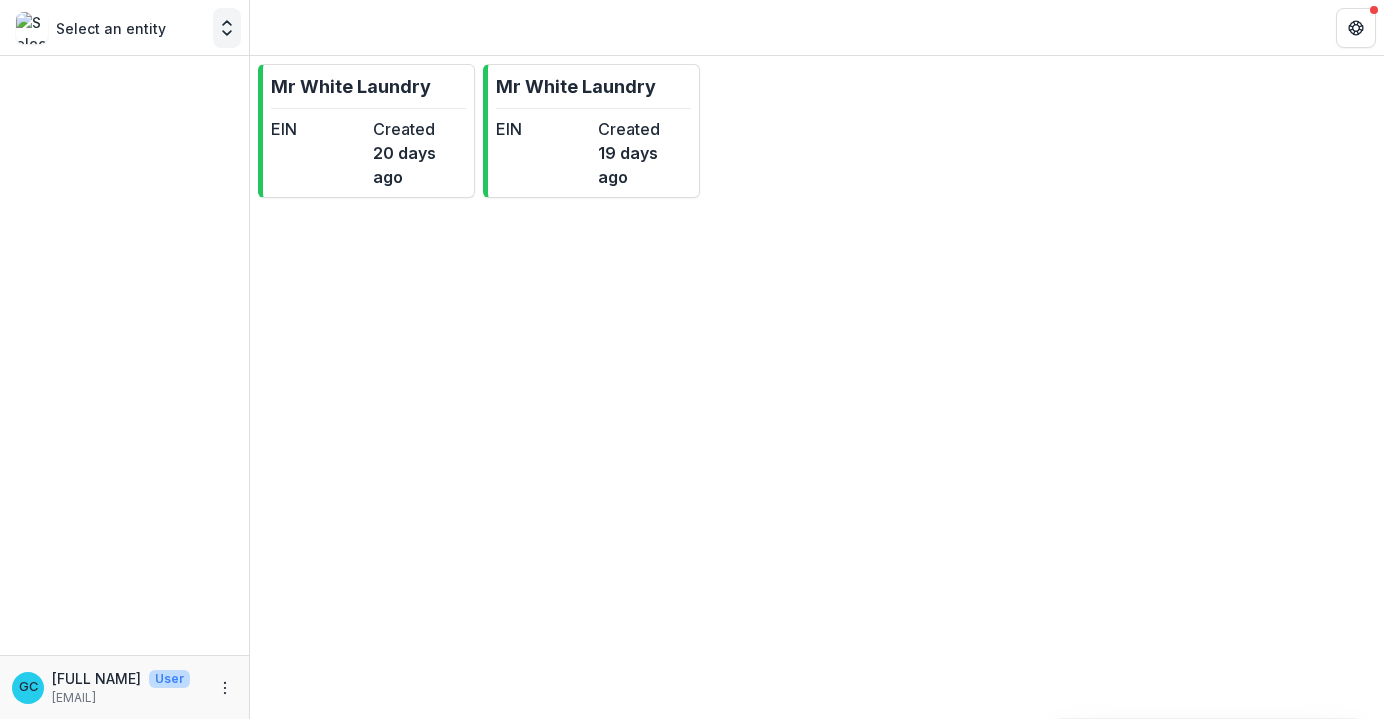 click 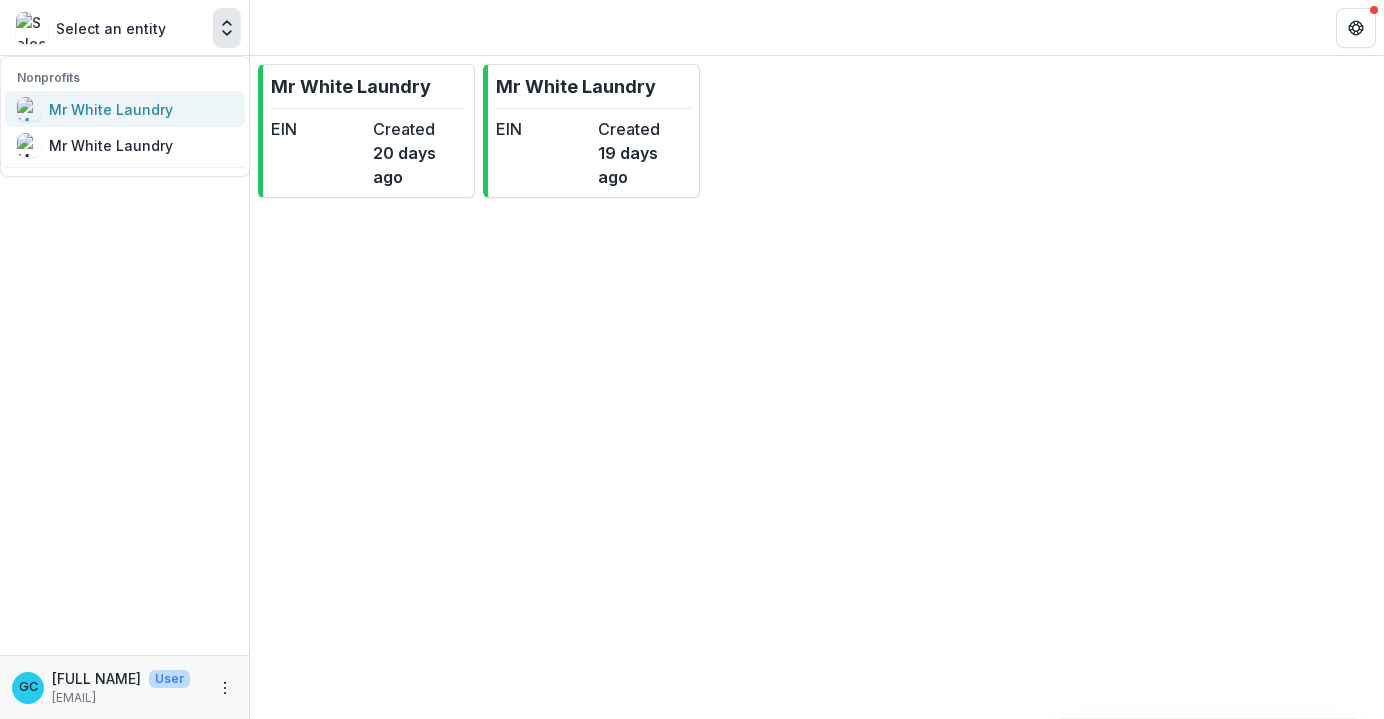 click on "Mr White Laundry" at bounding box center [111, 109] 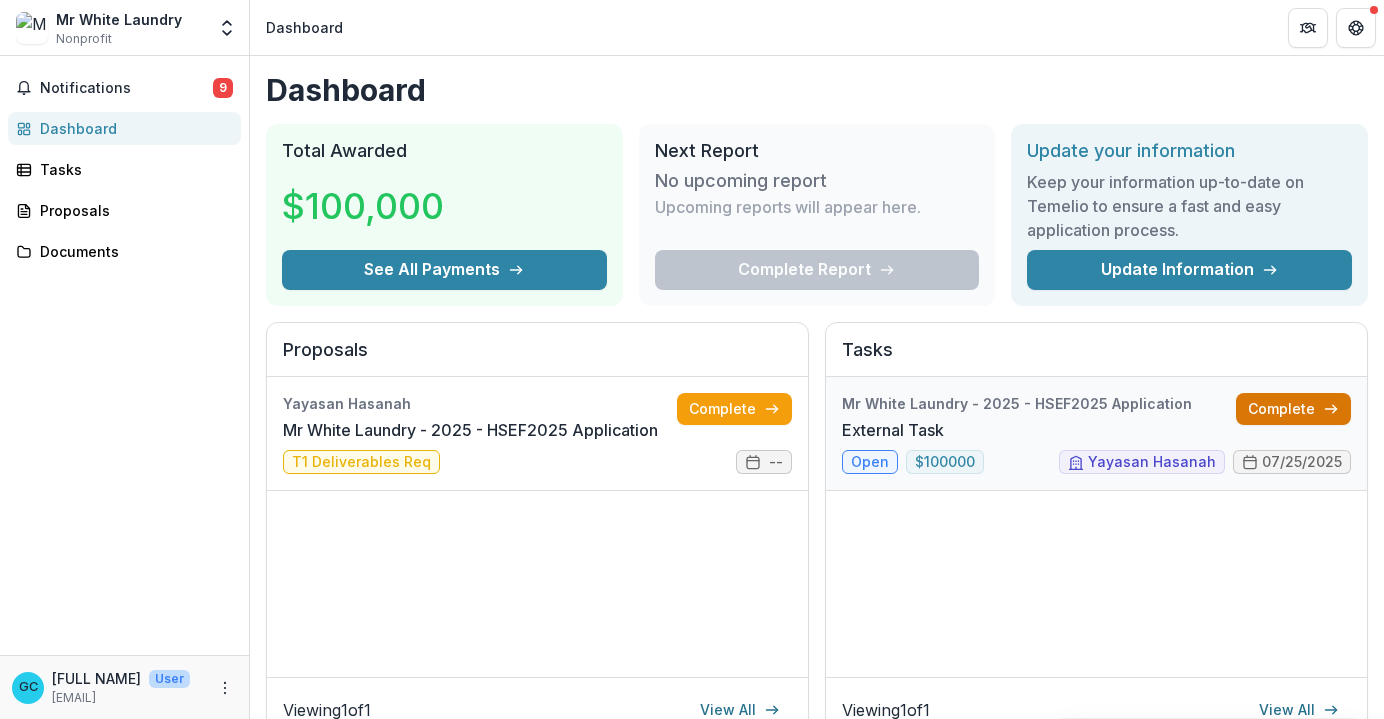 click on "Complete" at bounding box center (1293, 409) 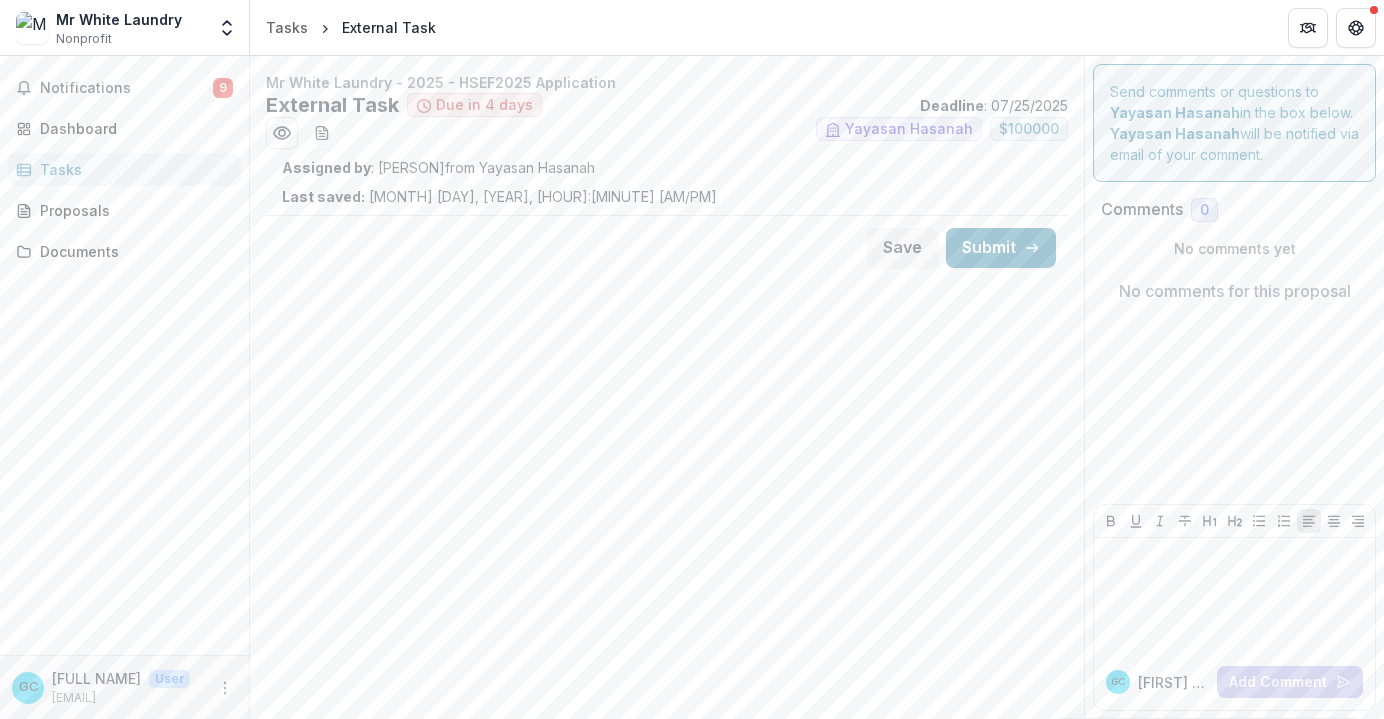 click on "Assigned by :   [PERSON]  from   Yayasan Hasanah" at bounding box center (667, 167) 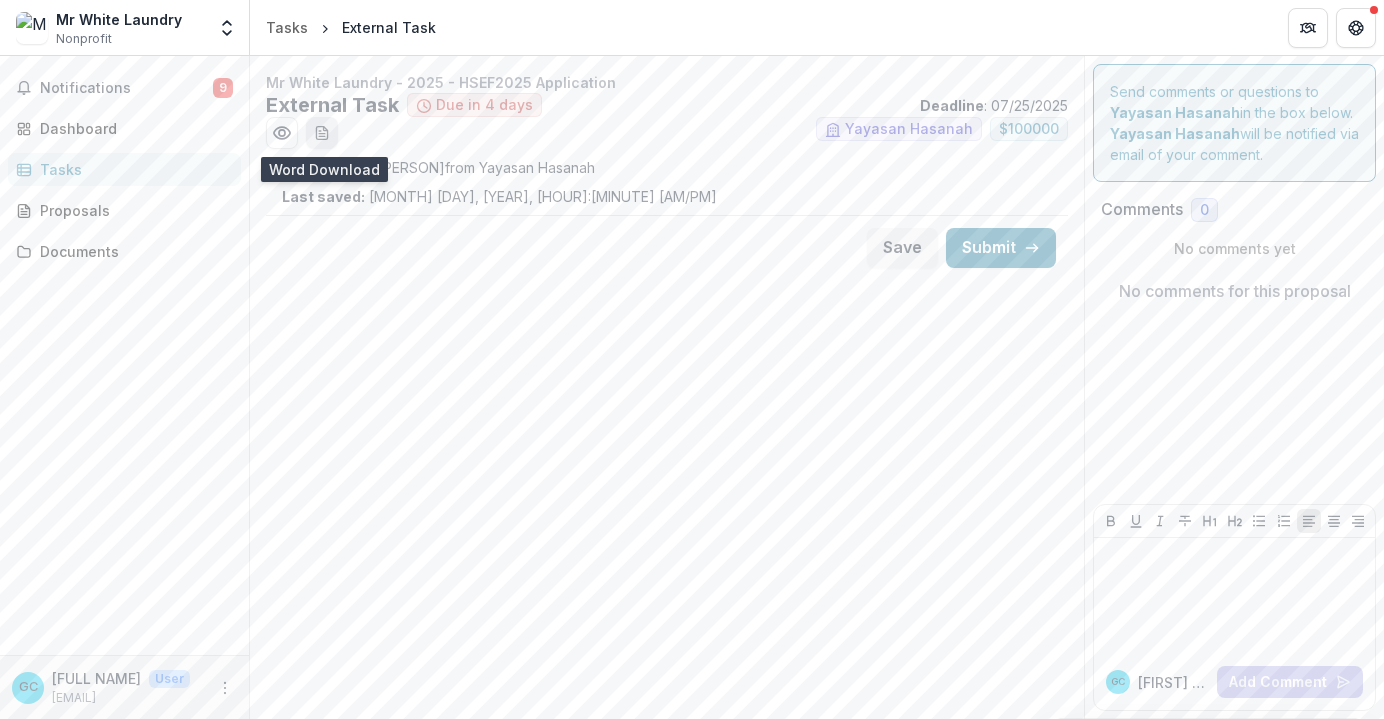 click 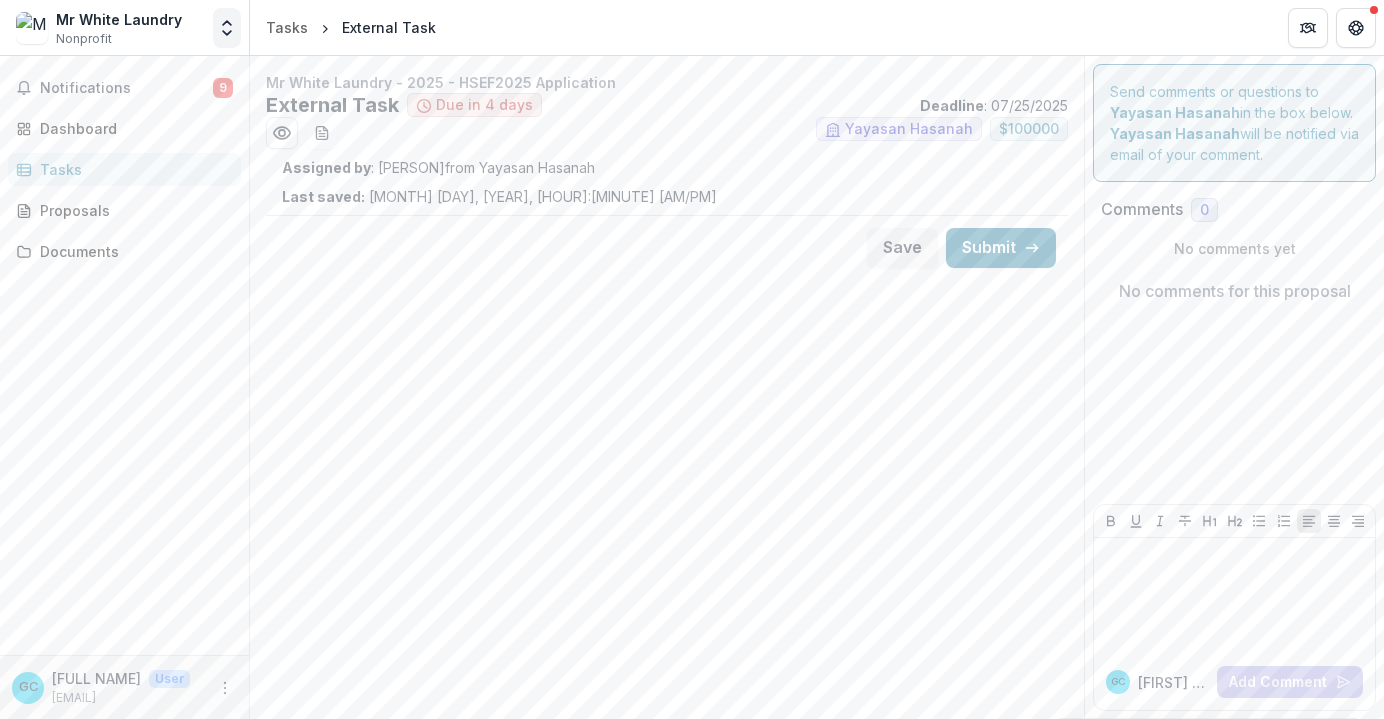 click 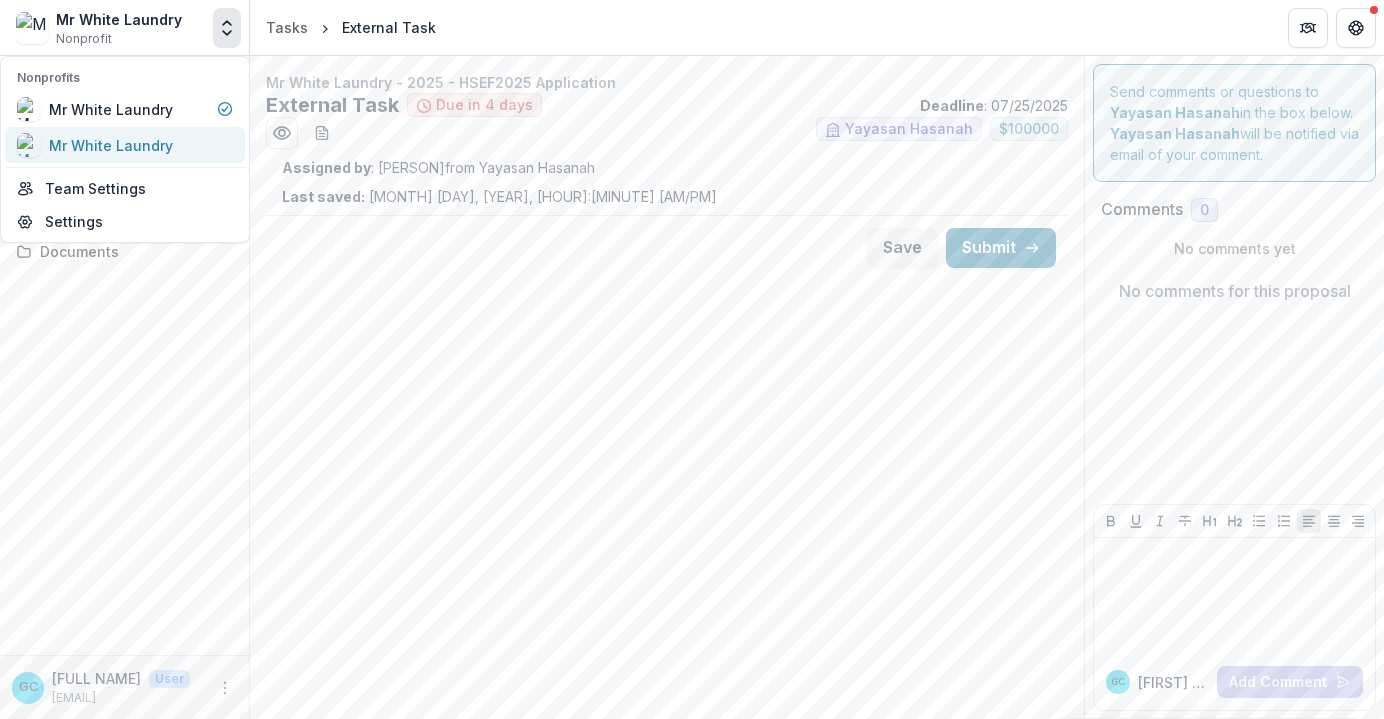 click on "Mr White Laundry" at bounding box center [111, 145] 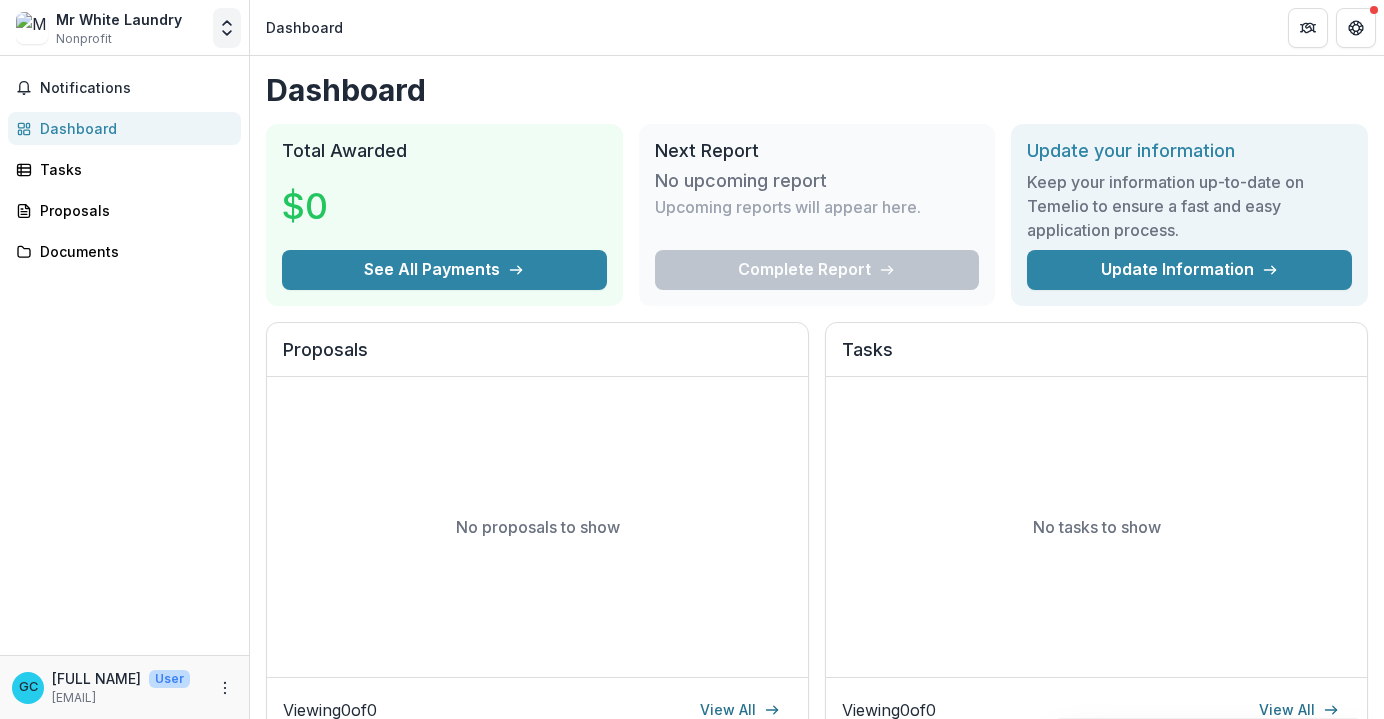 click 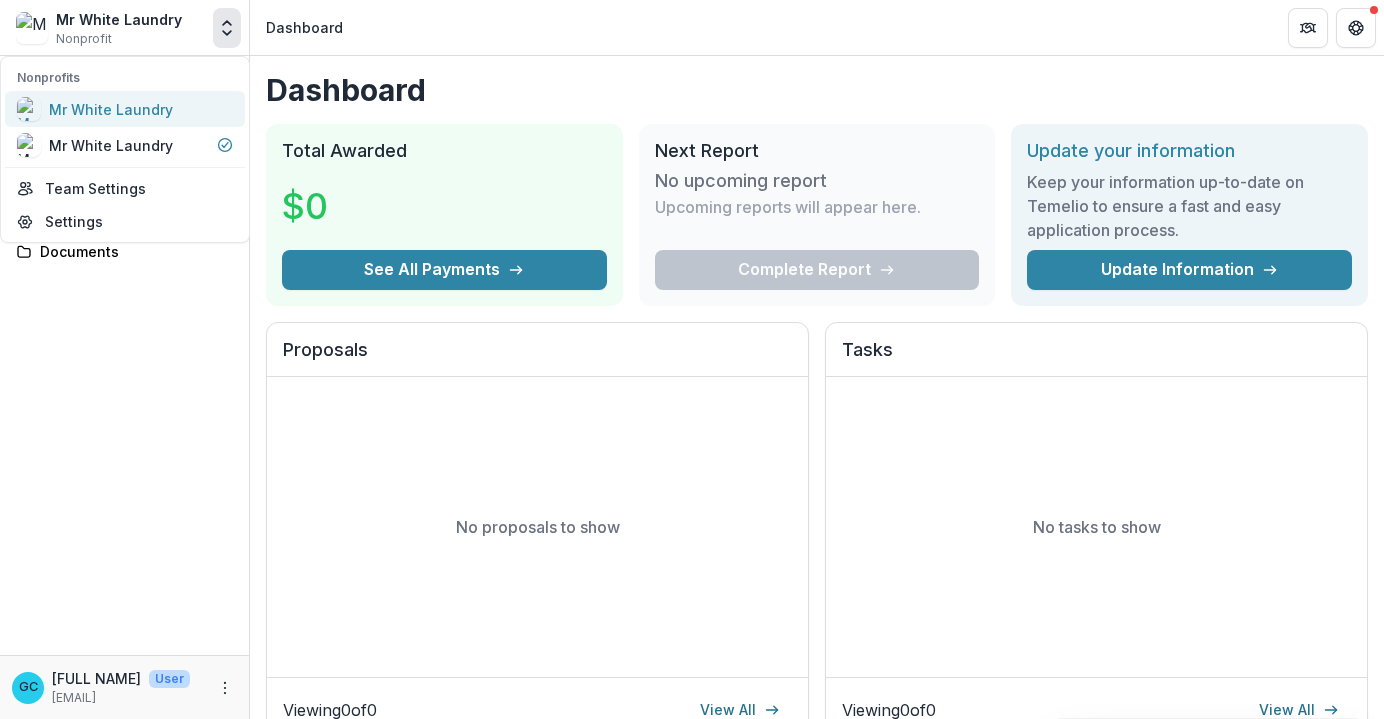 click on "Mr White Laundry" at bounding box center [111, 109] 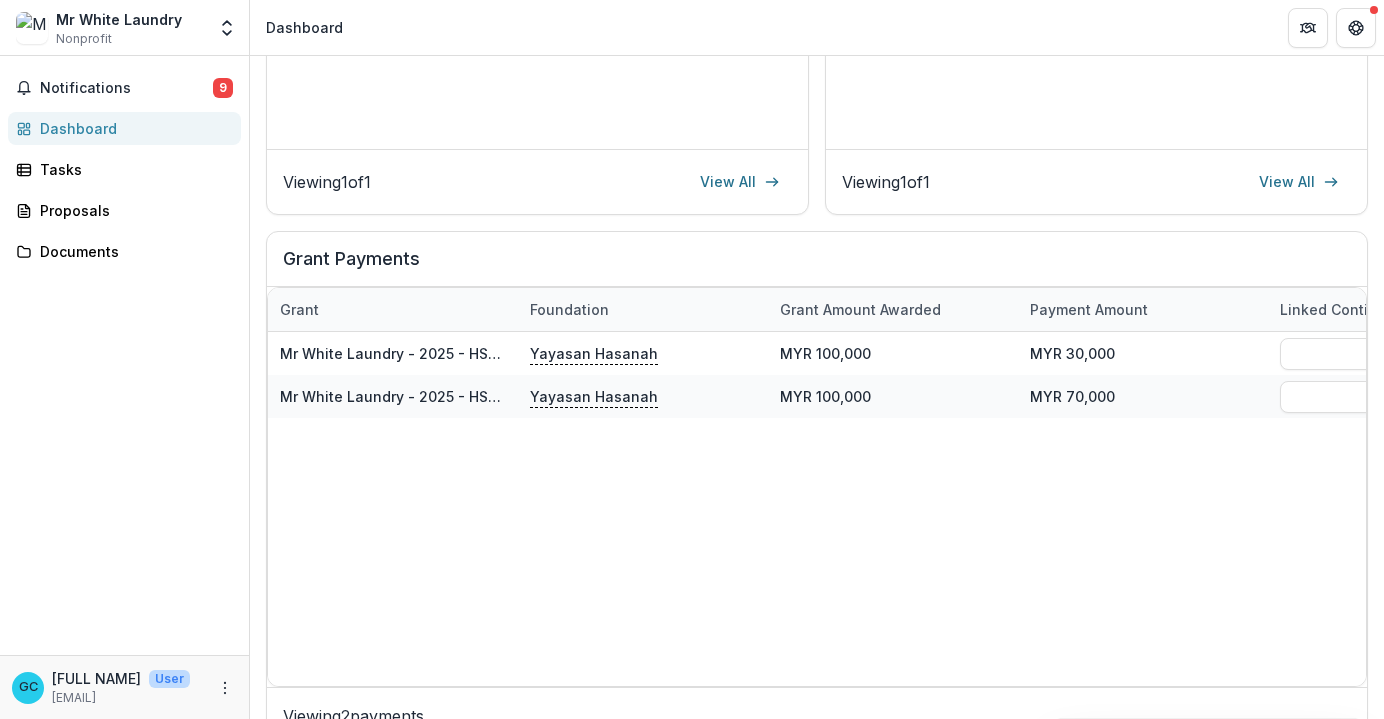 scroll, scrollTop: 529, scrollLeft: 0, axis: vertical 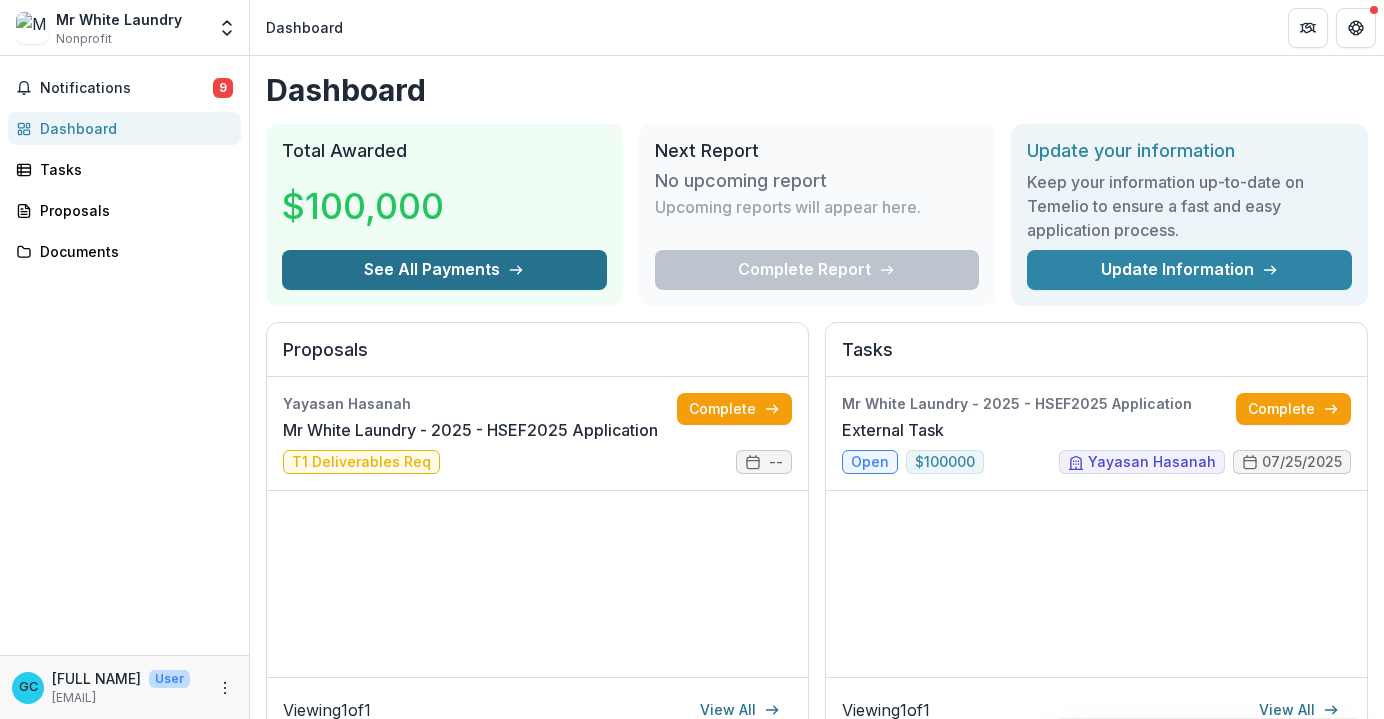 click on "See All Payments" at bounding box center (444, 270) 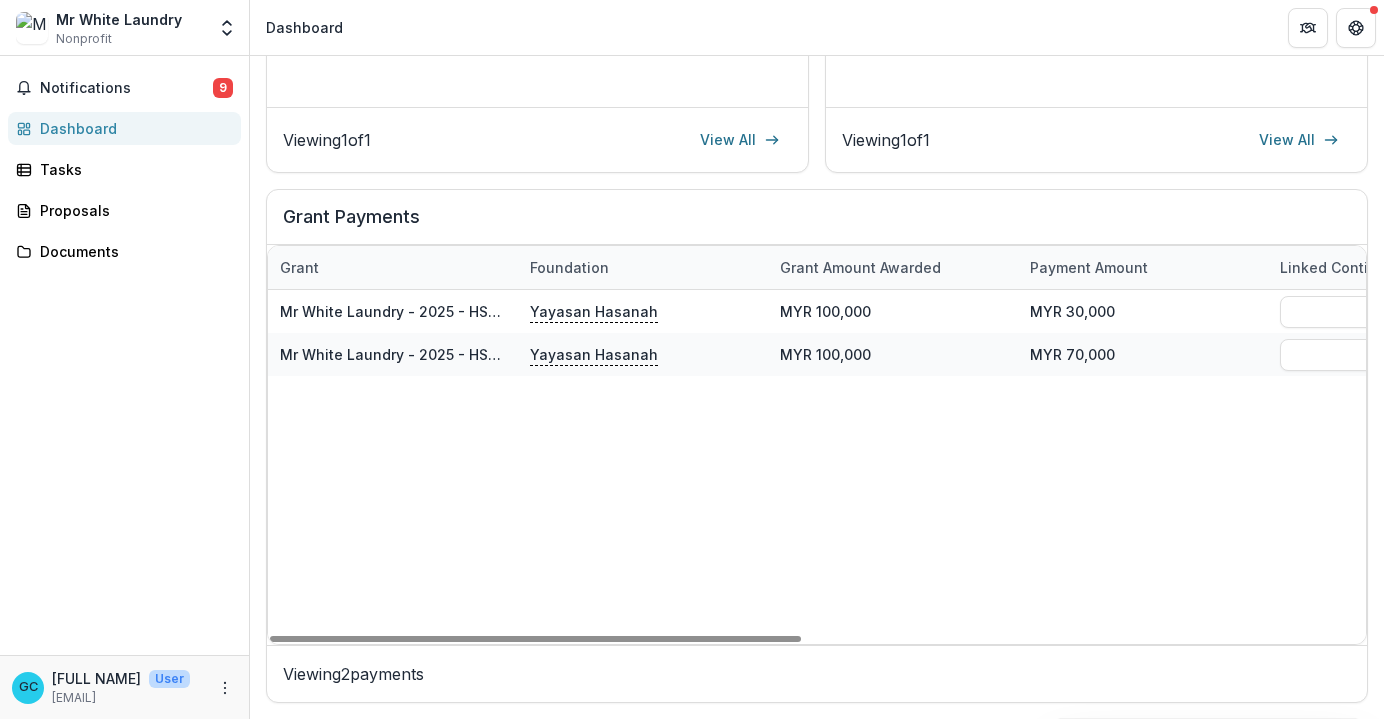 scroll, scrollTop: 568, scrollLeft: 0, axis: vertical 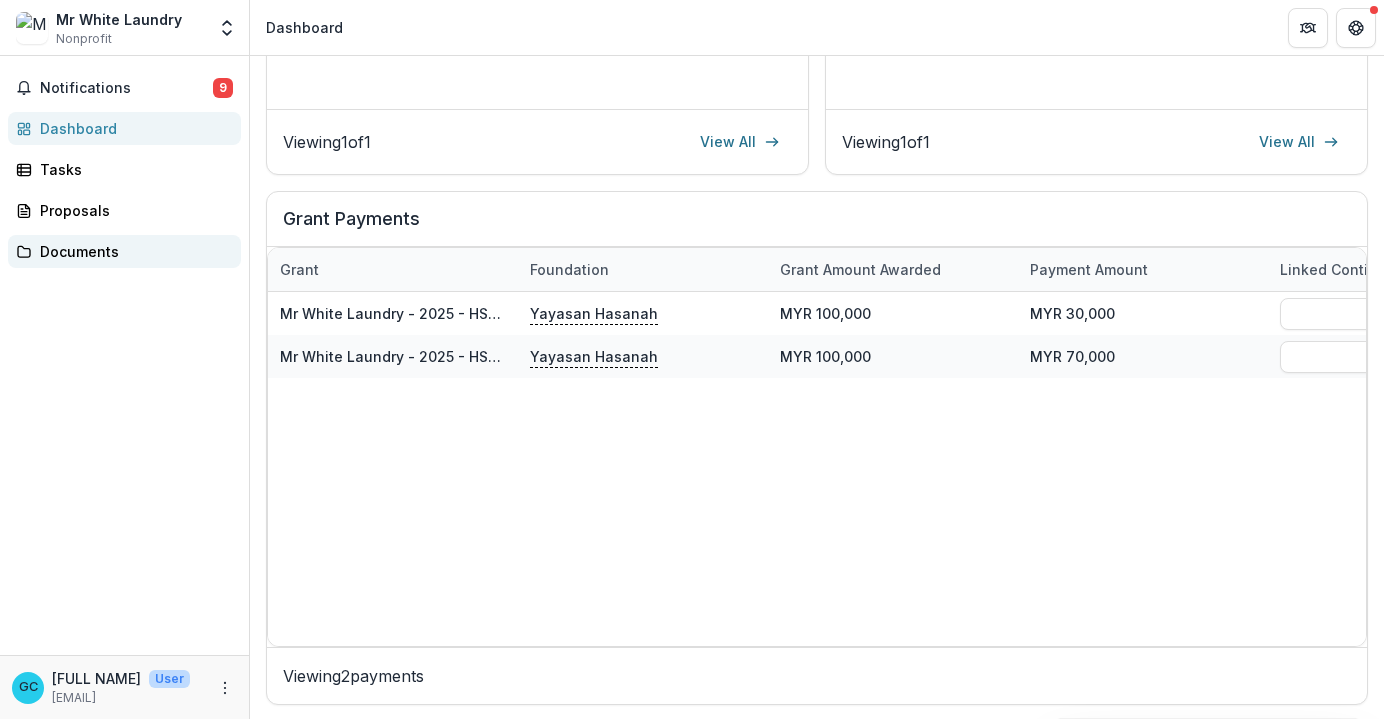 click on "Documents" at bounding box center [132, 251] 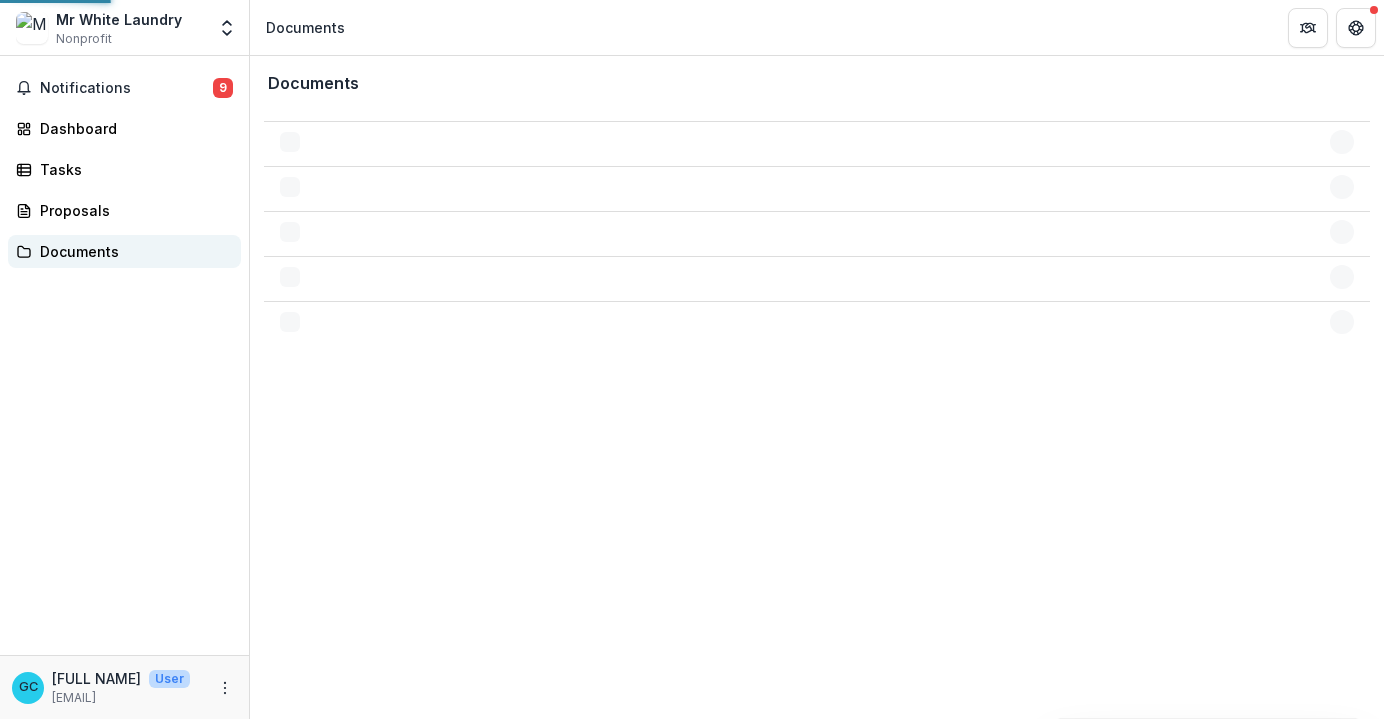 scroll, scrollTop: 0, scrollLeft: 0, axis: both 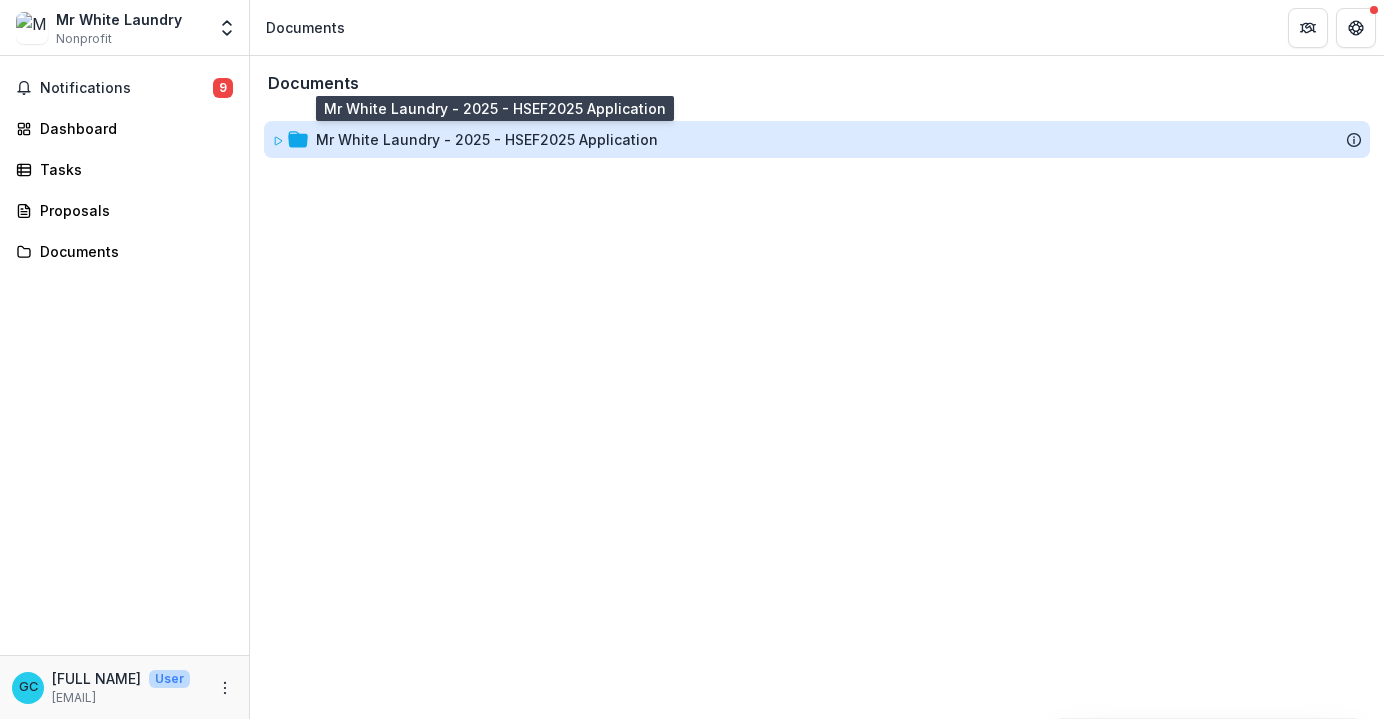 click on "Mr White Laundry - 2025 - HSEF2025 Application" at bounding box center [487, 139] 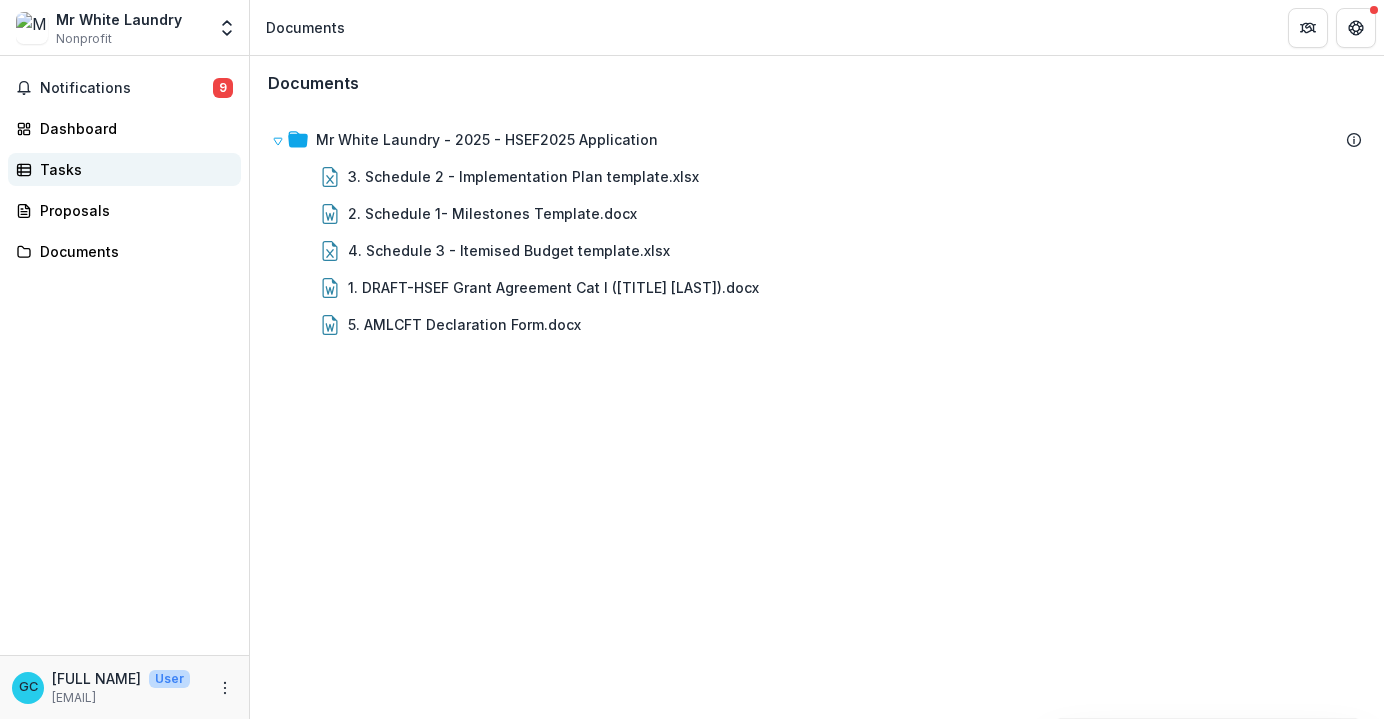 click on "Tasks" at bounding box center (132, 169) 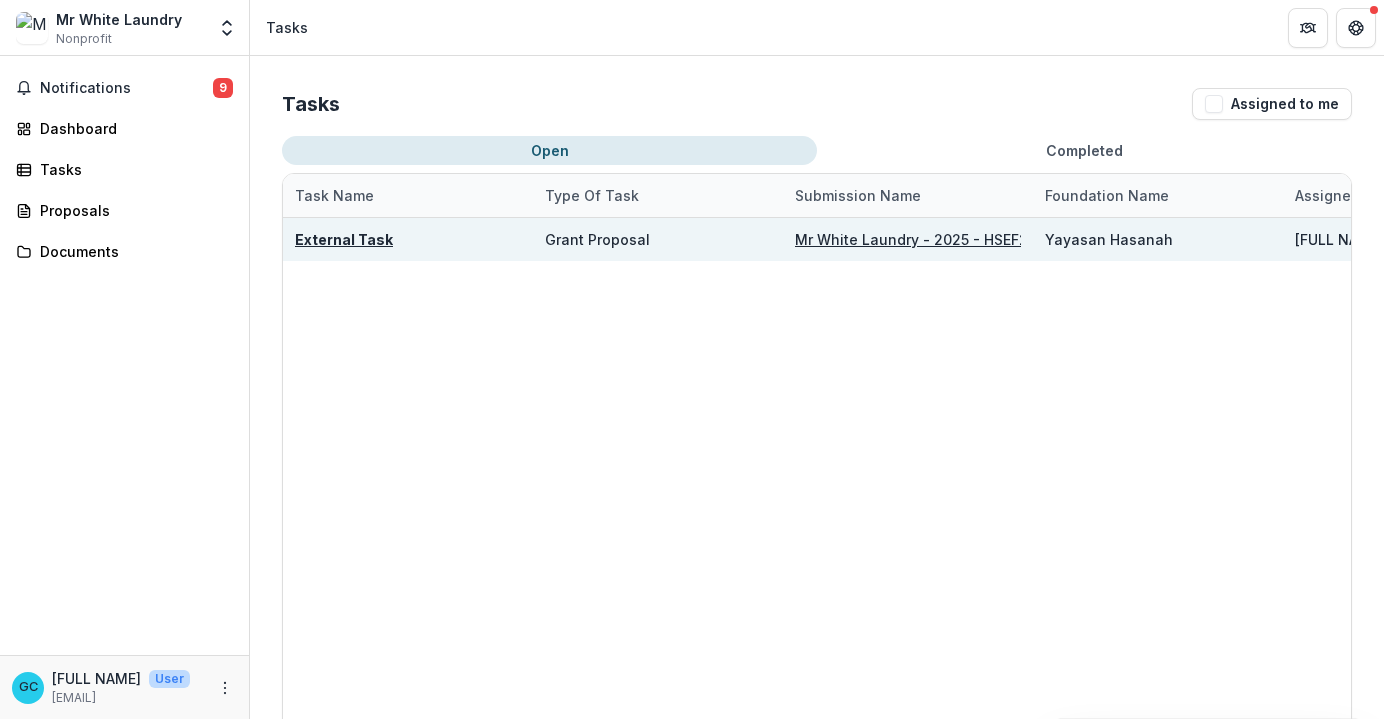 click on "External Task" at bounding box center [344, 239] 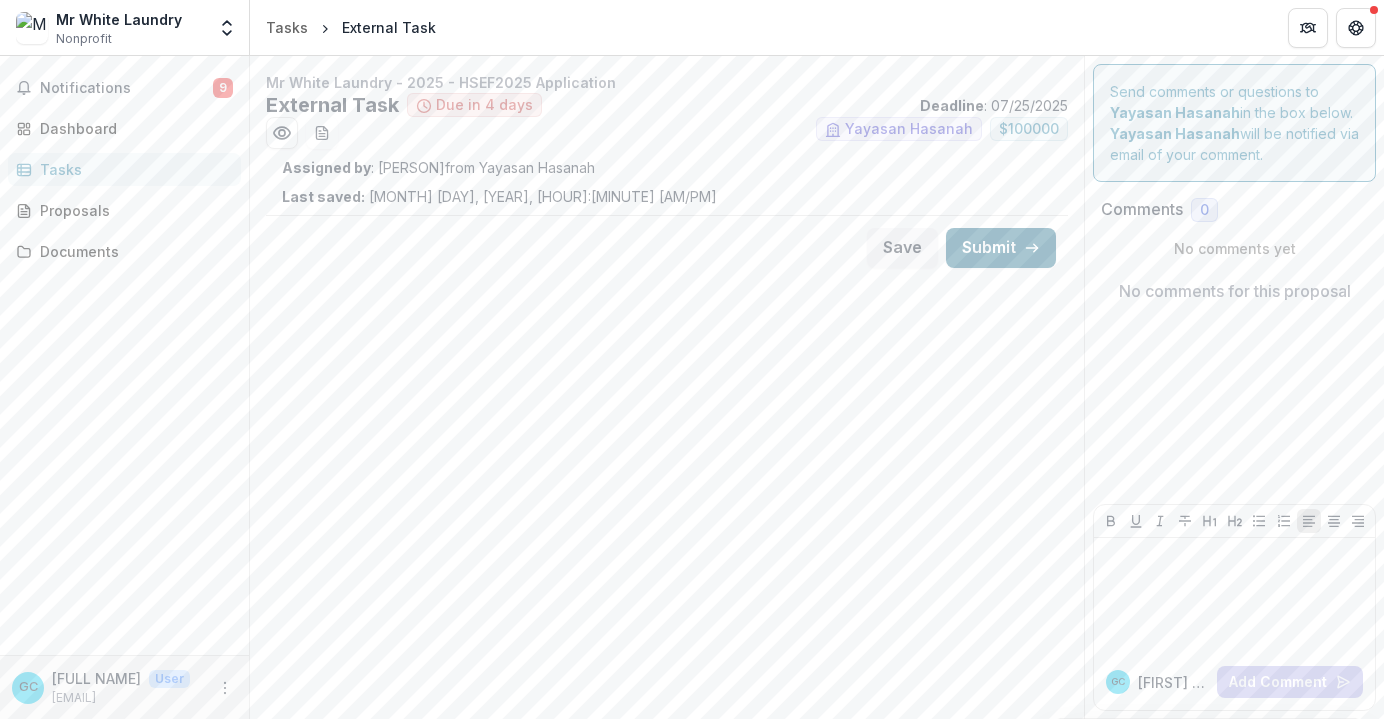 click on "Submit" at bounding box center (1001, 248) 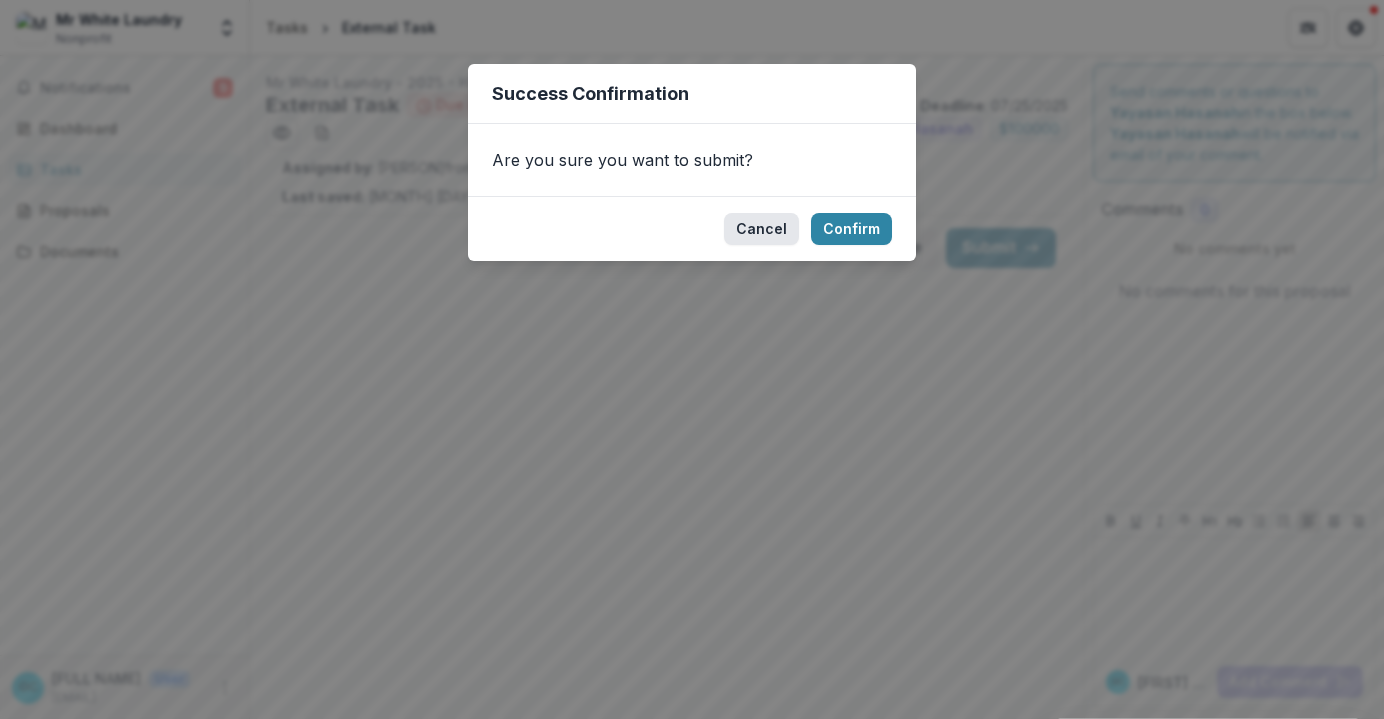 click on "Cancel" at bounding box center [761, 229] 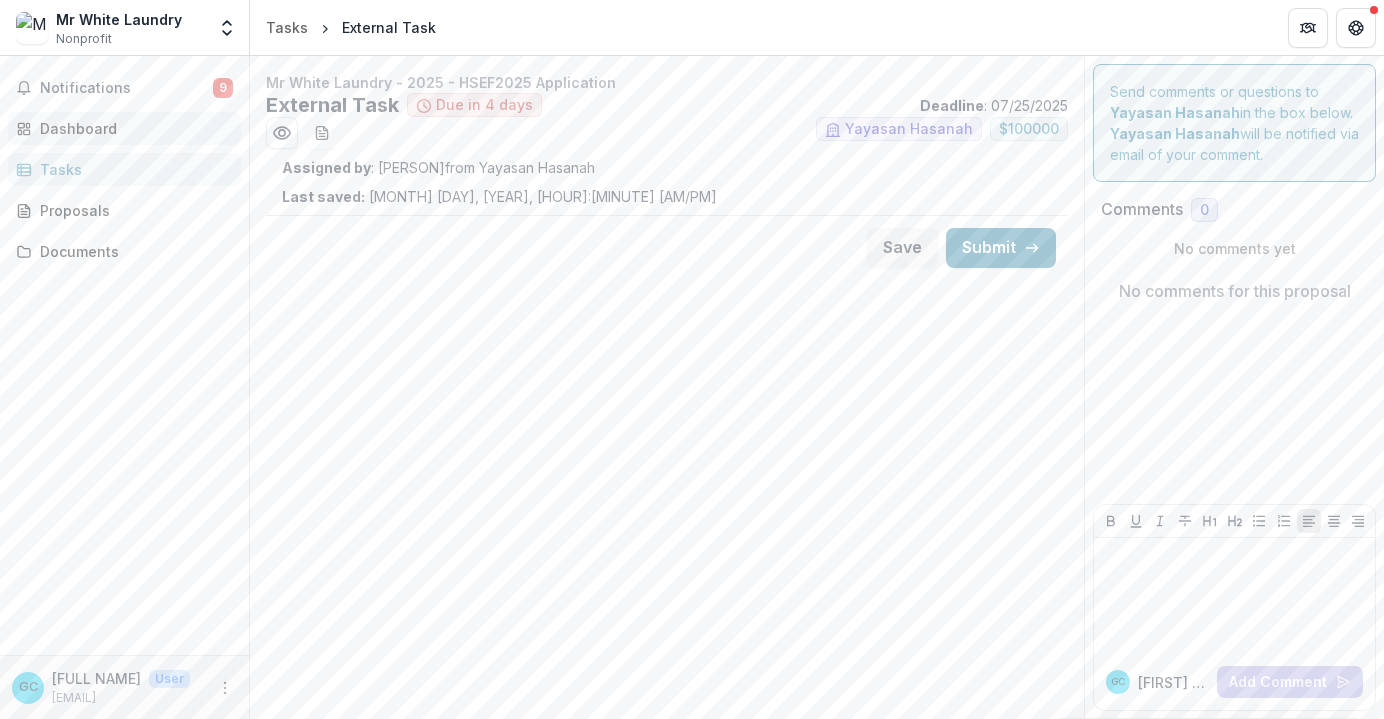 click on "Dashboard" at bounding box center [132, 128] 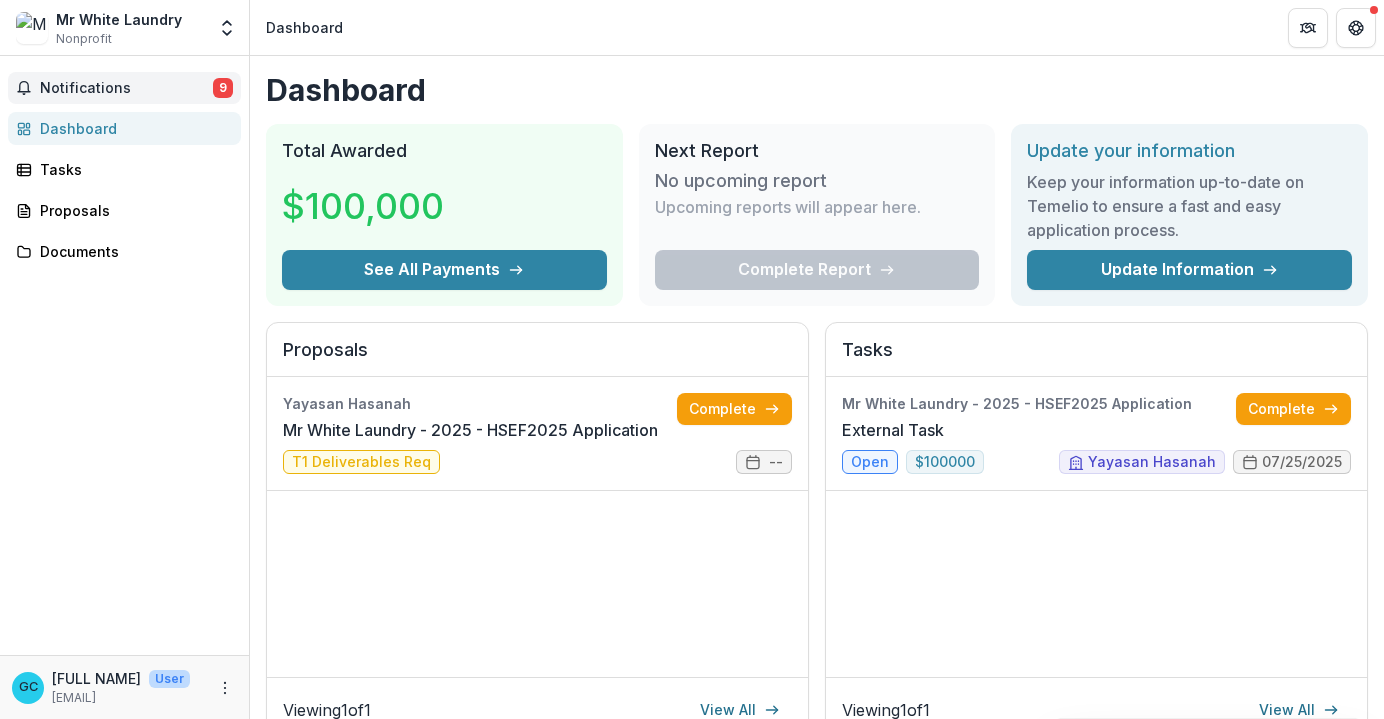 click on "Notifications" at bounding box center [126, 88] 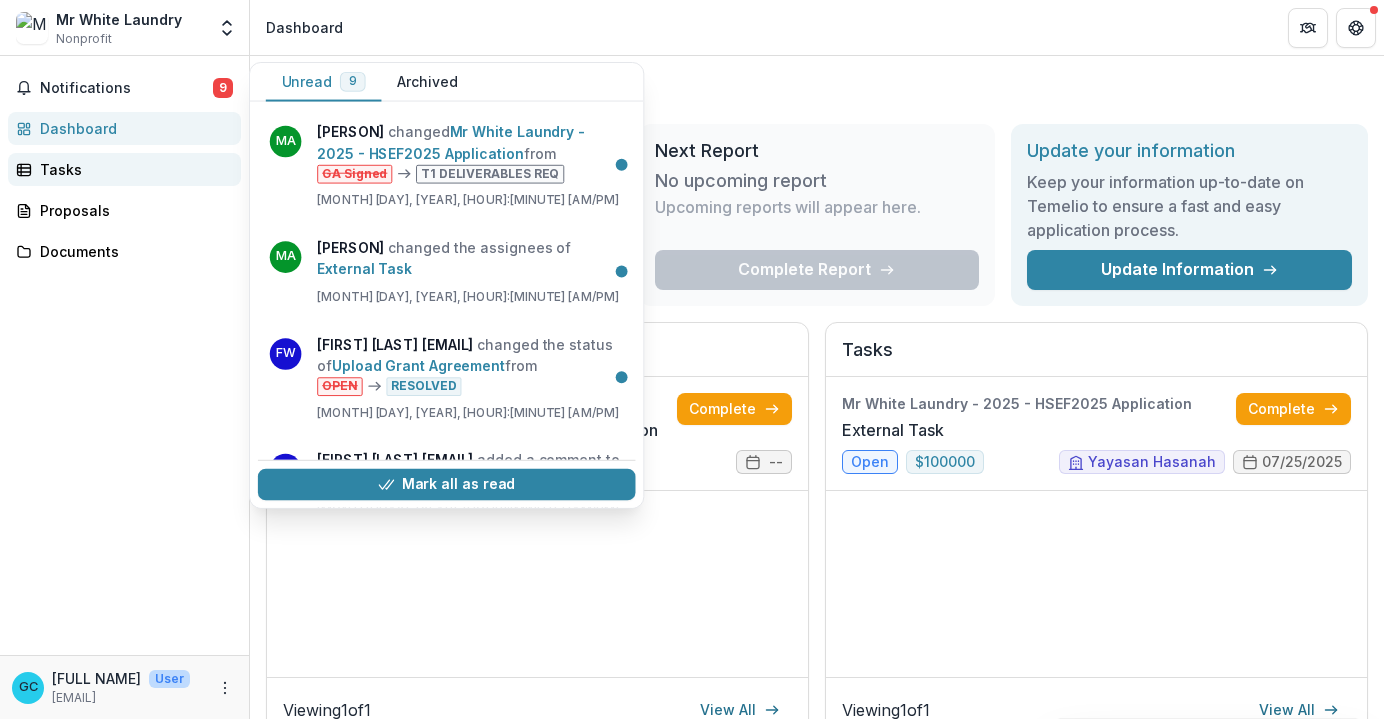 click on "Tasks" at bounding box center [132, 169] 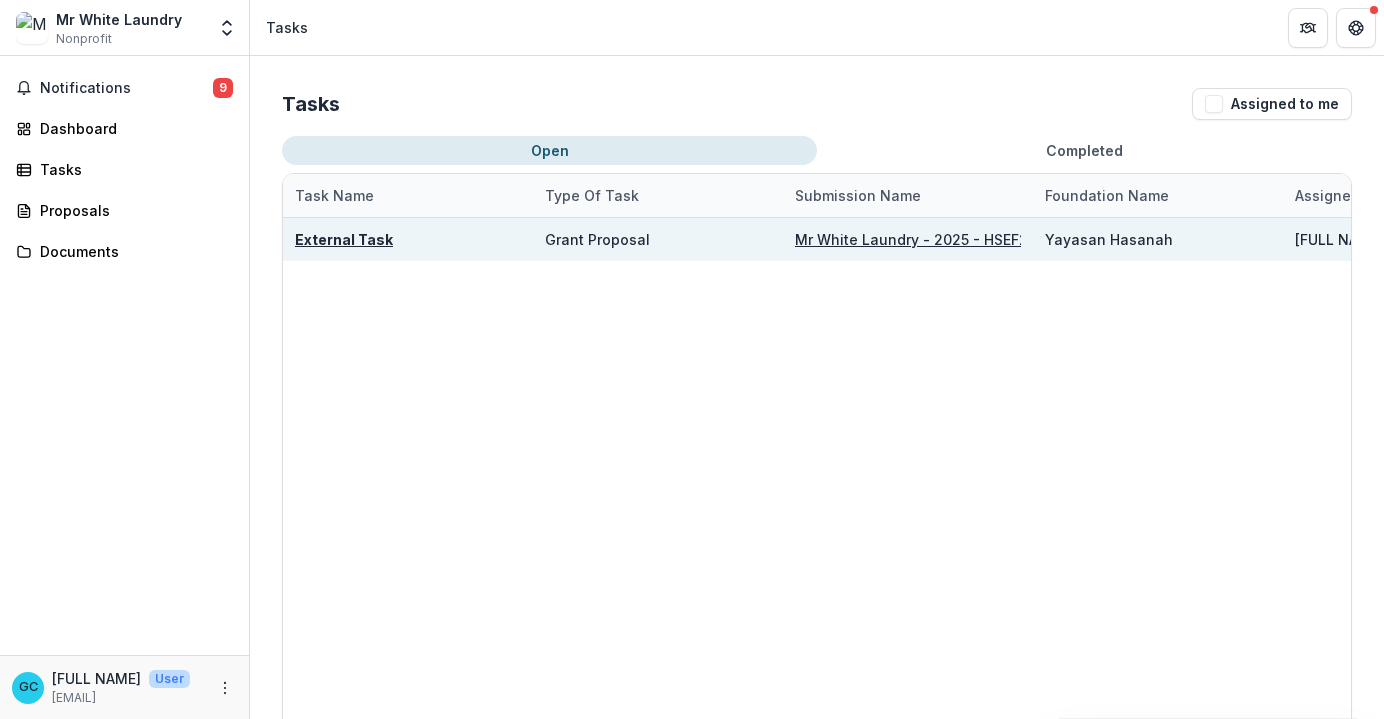 click on "External Task" at bounding box center (344, 239) 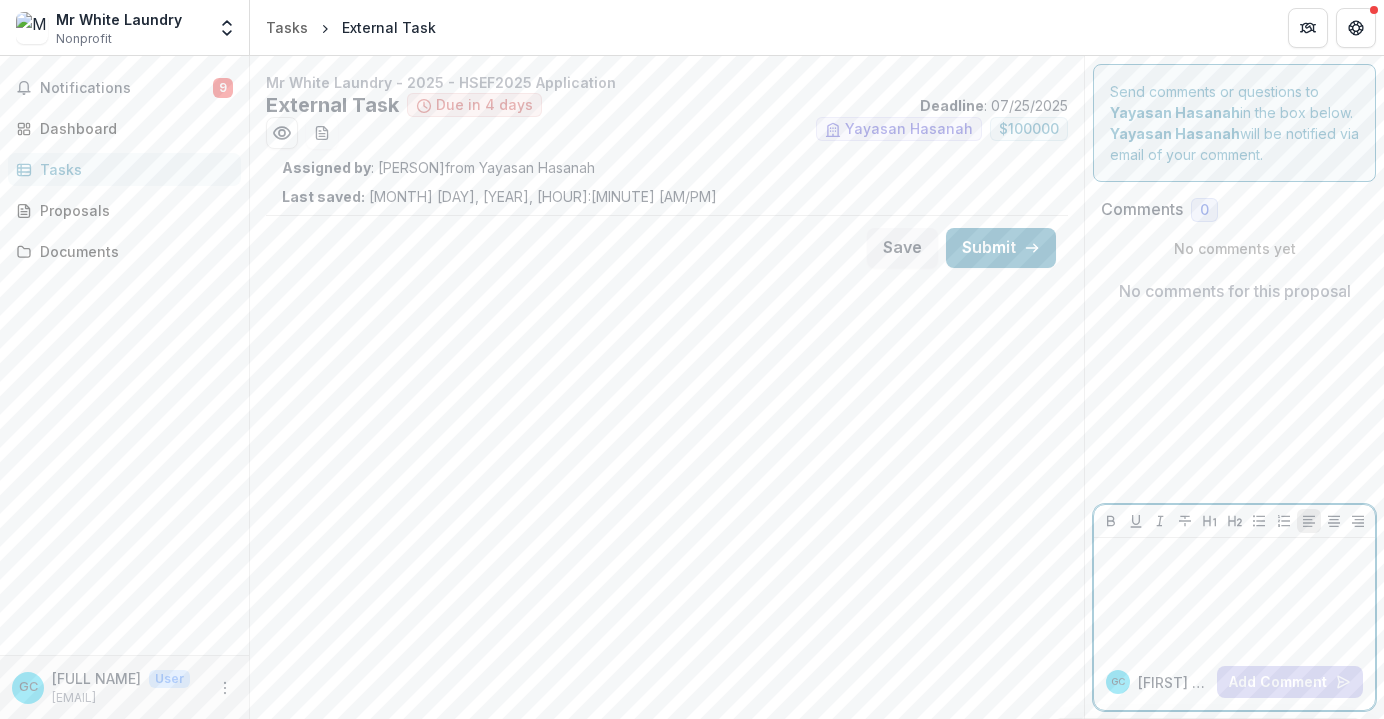 click at bounding box center [1234, 596] 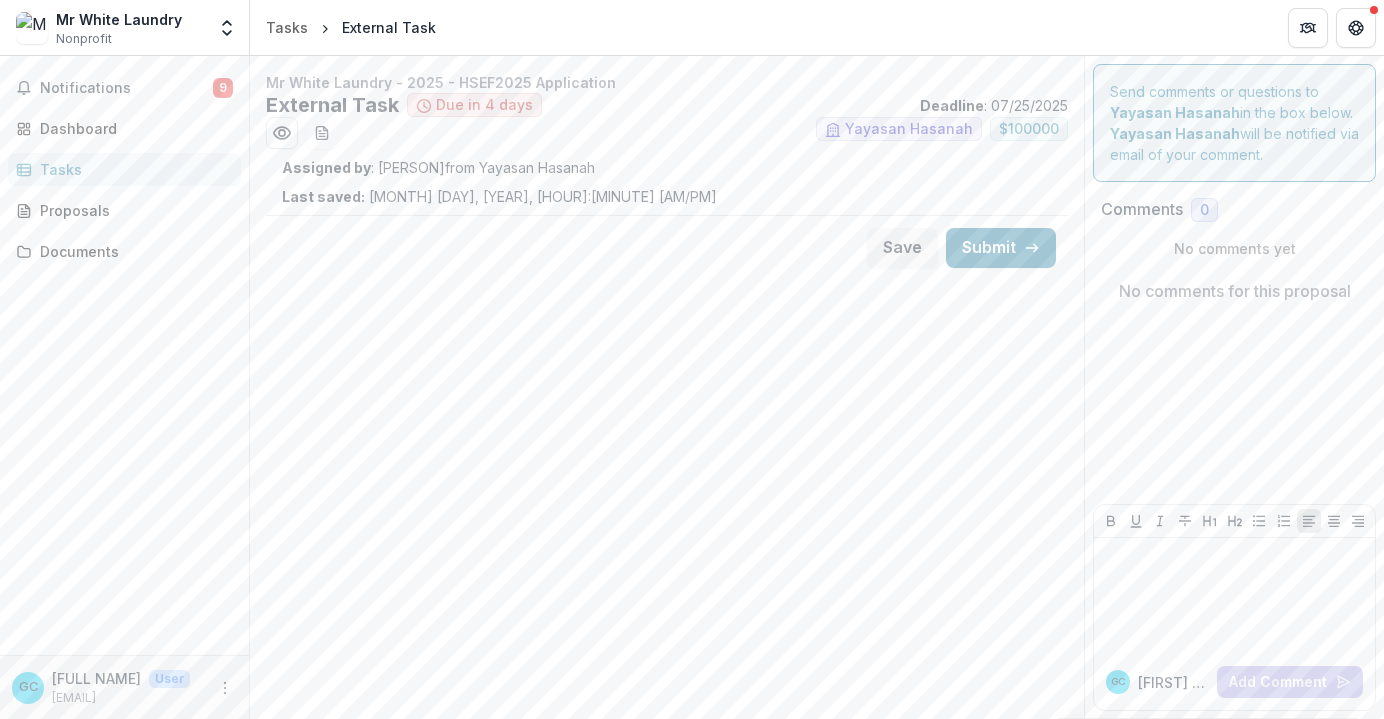 click on "Assigned by : [PERSON] from Yayasan Hasanah Last saved: [MONTH] [DAY], [YEAR], [HOUR]:[MINUTE] [AM/PM]" at bounding box center [667, 182] 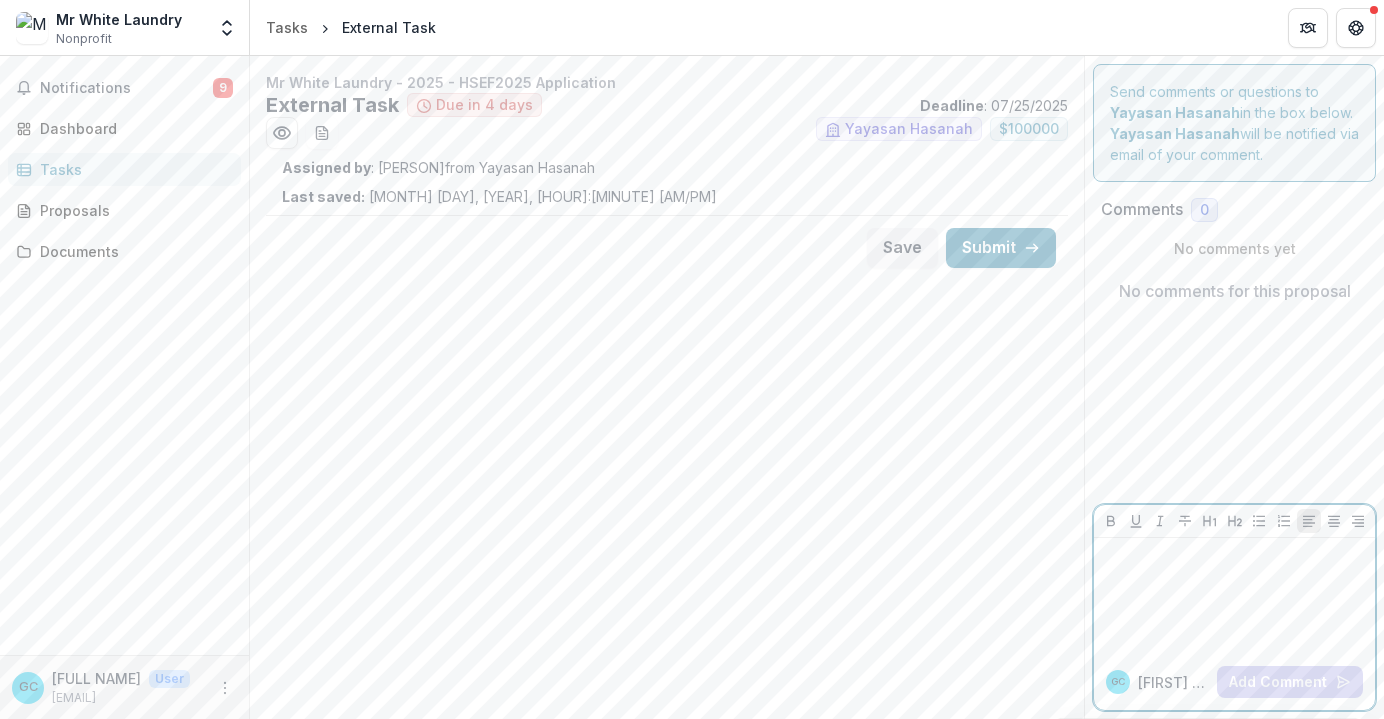 click at bounding box center (1234, 557) 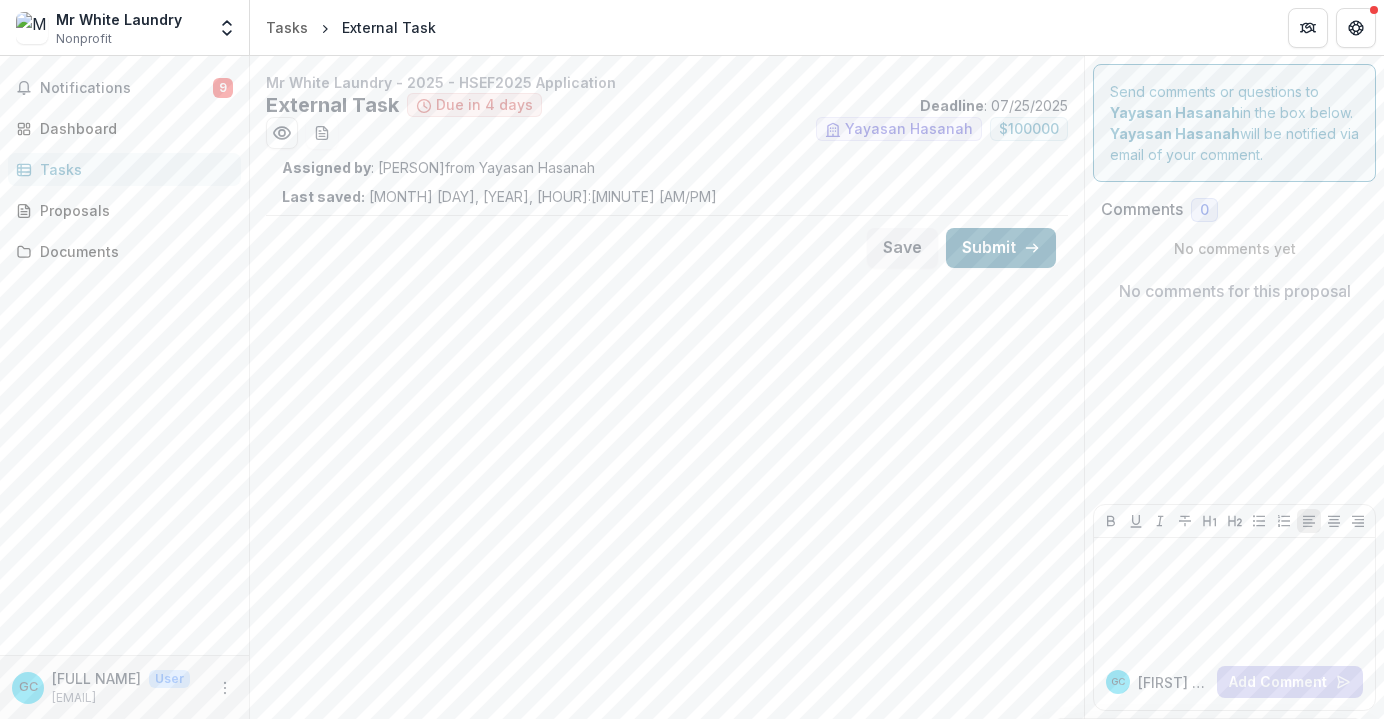 click on "Submit" at bounding box center (1001, 248) 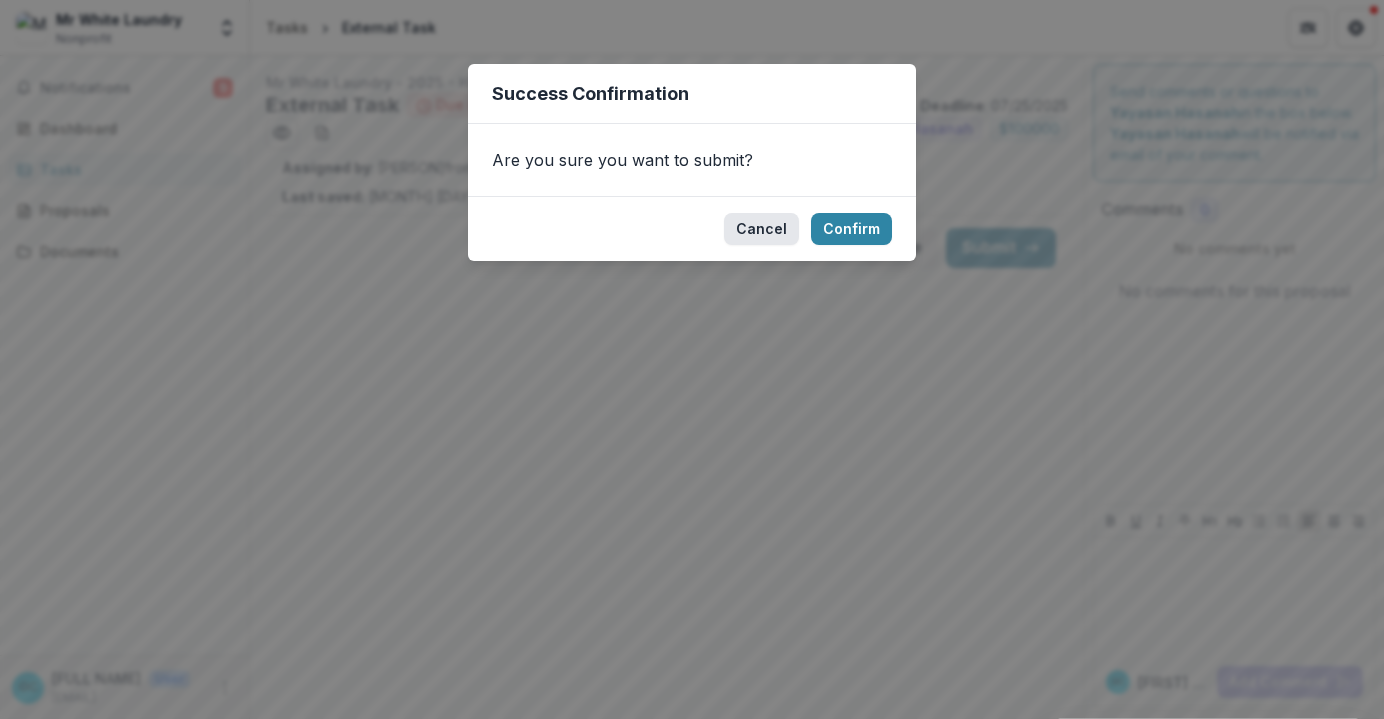 click on "Cancel" at bounding box center [761, 229] 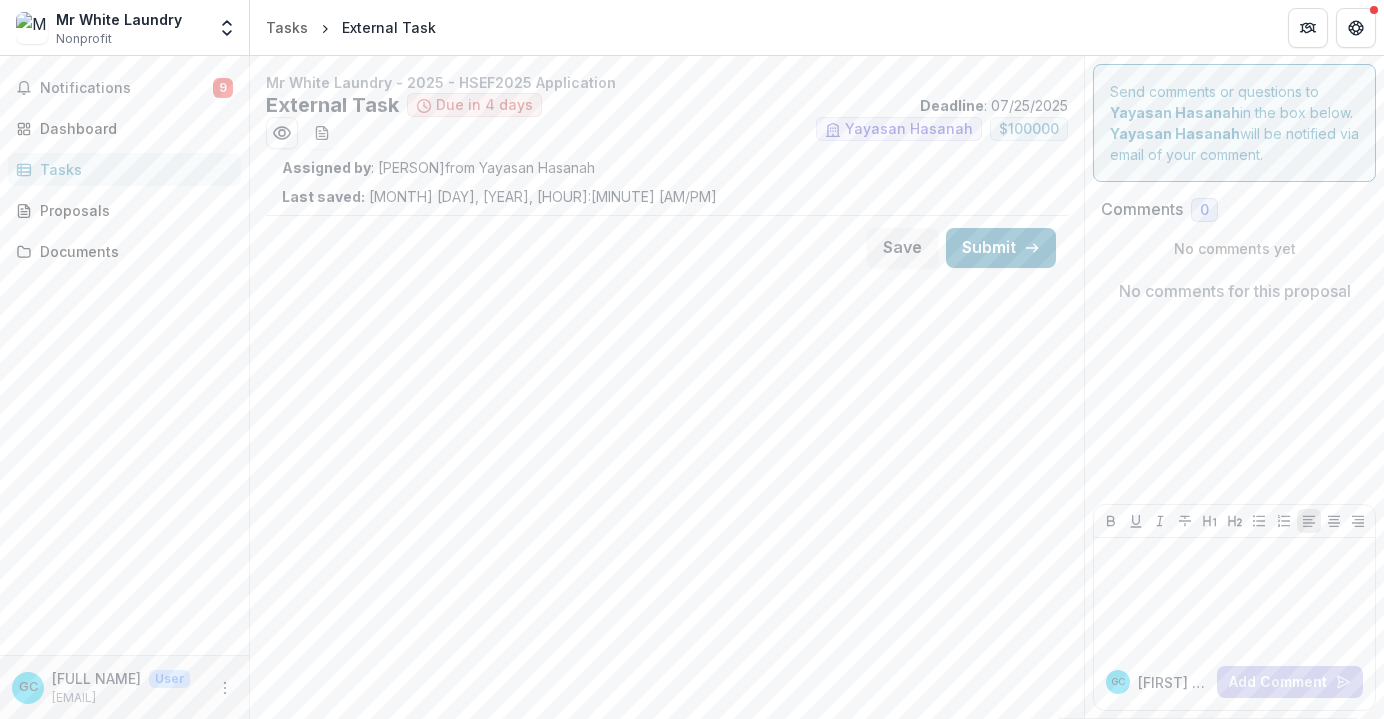 click on "Last saved:   [MONTH] [DAY], [YEAR], [HOUR]:[MINUTE] [AM/PM]" at bounding box center (499, 196) 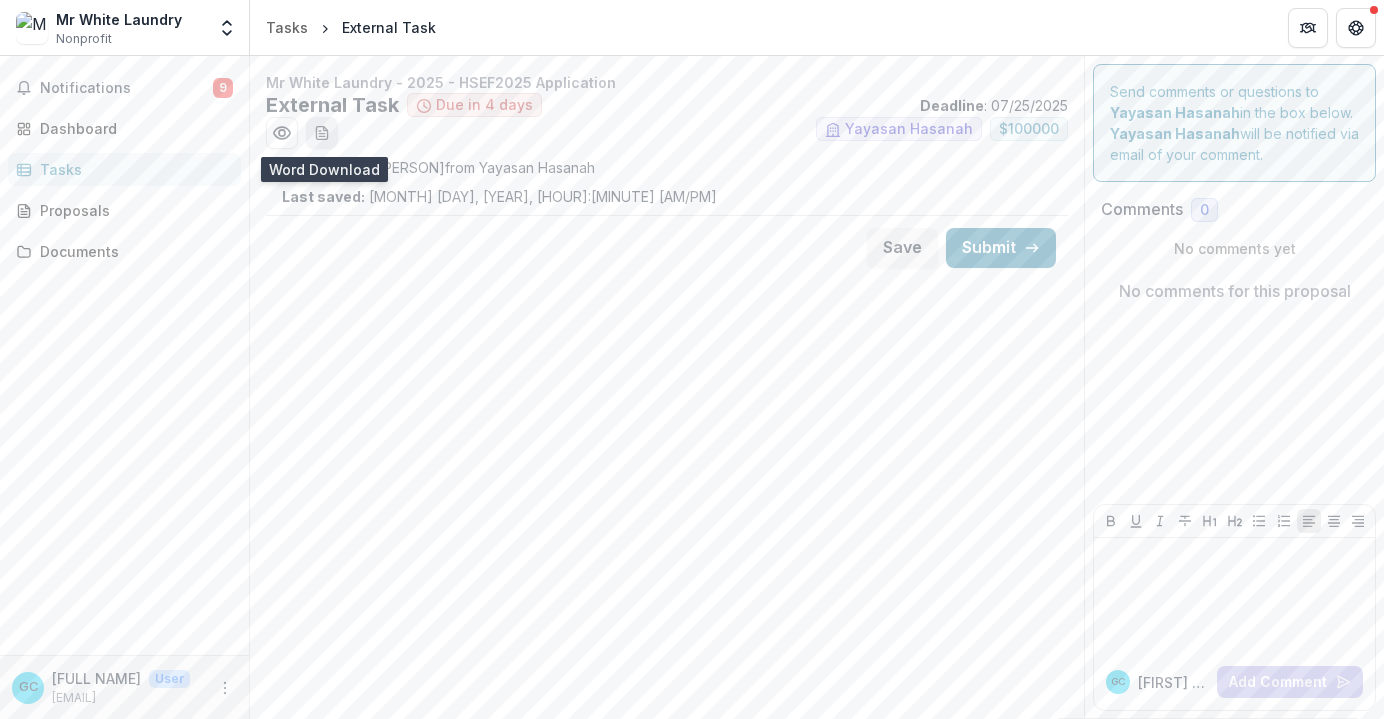 click 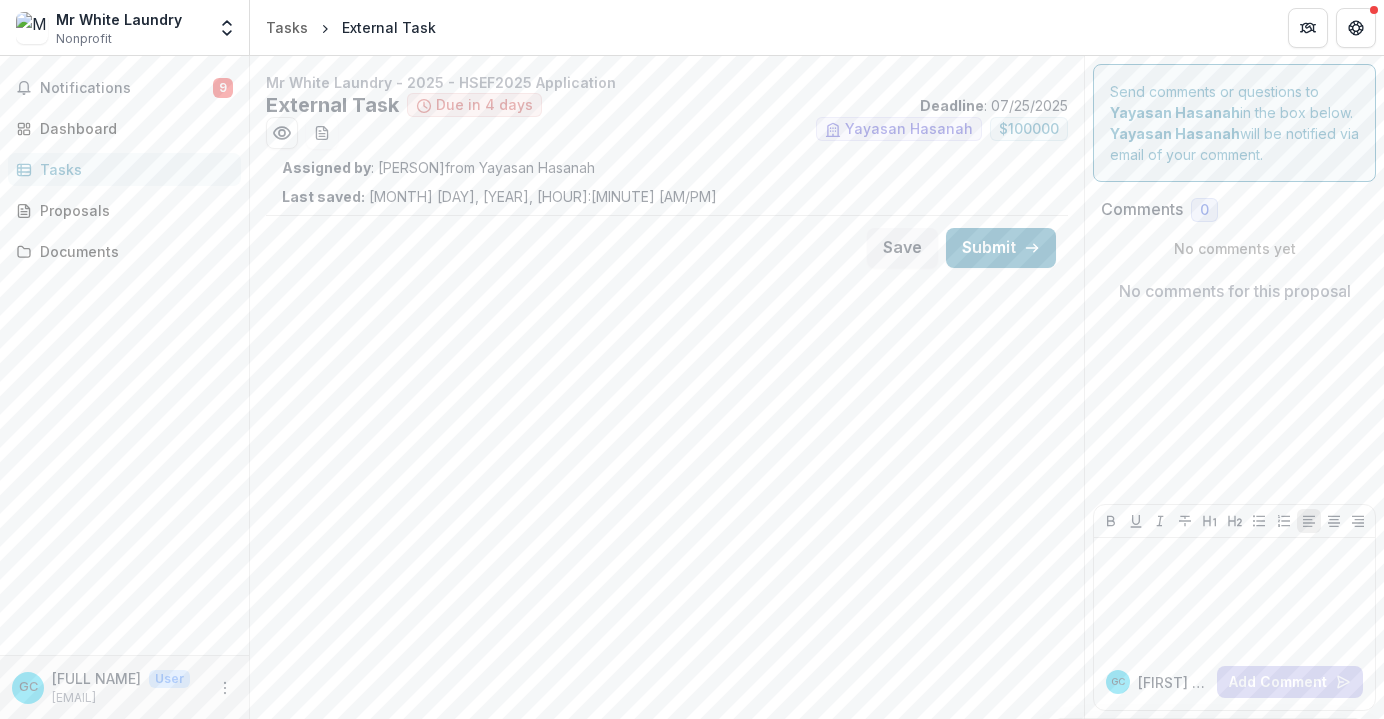 click on "[TITLE] [LAST] Laundry - 2025 - HSEF2025 Application External Task Due in 4 days Deadline : [MONTH]/[DAY]/[YEAR] Yayasan Hasanah $ 100000 Assigned by : [PERSON] from Yayasan Hasanah Last saved: [MONTH] [DAY], [YEAR], [HOUR]:[MINUTE] [AM/PM] Save Submit" at bounding box center [667, 176] 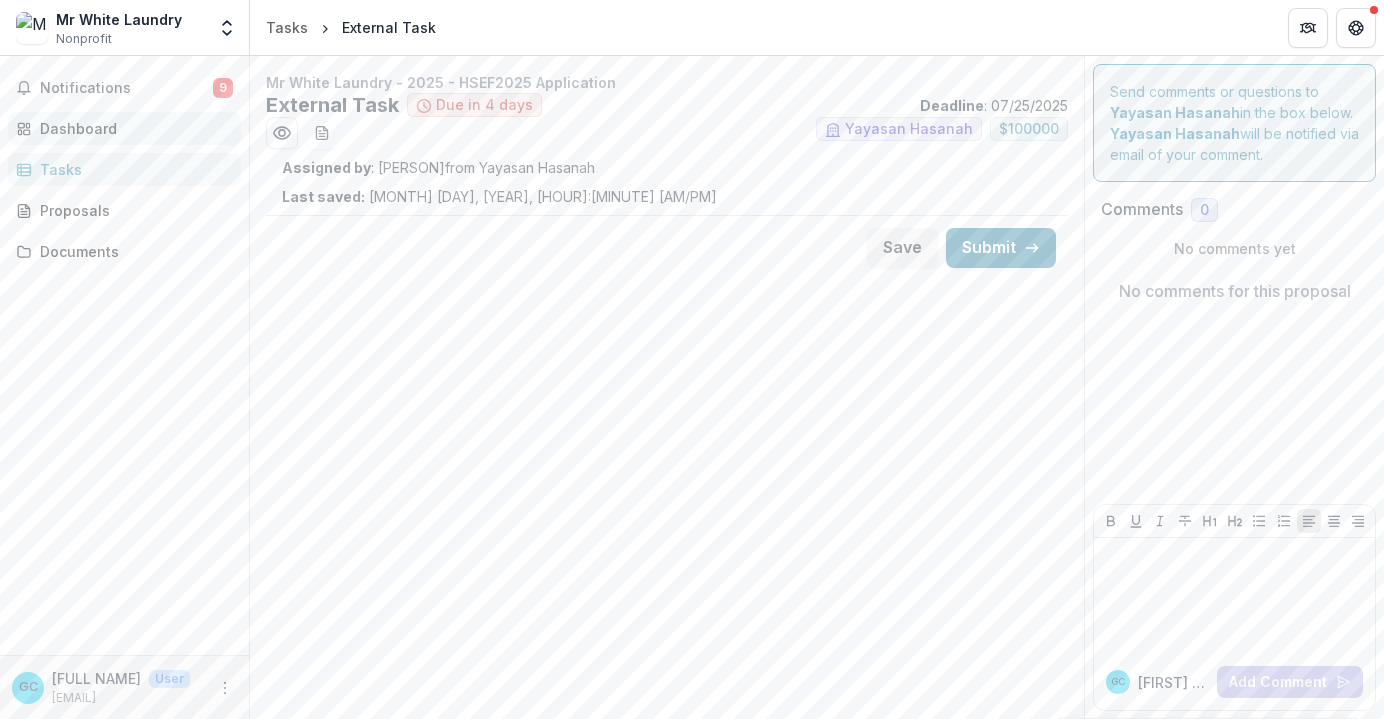 click on "Dashboard" at bounding box center [132, 128] 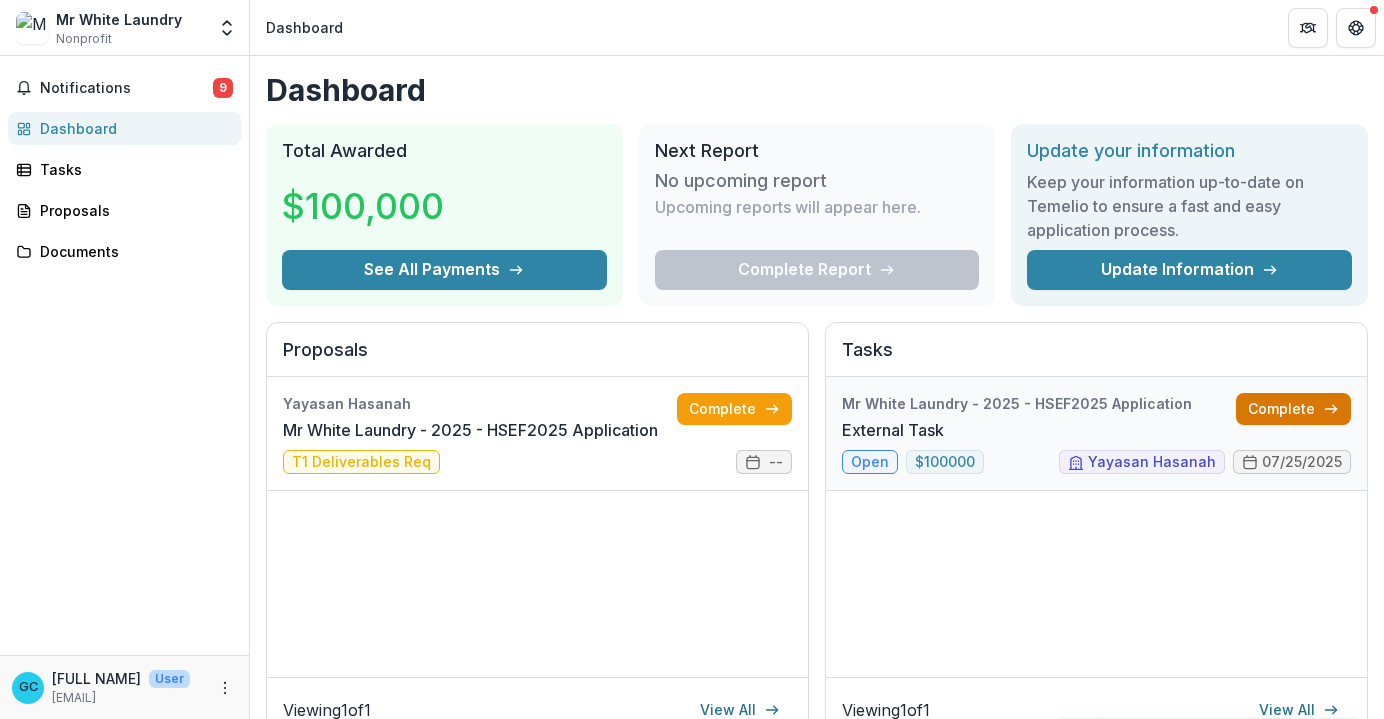 click on "Complete" at bounding box center [1293, 409] 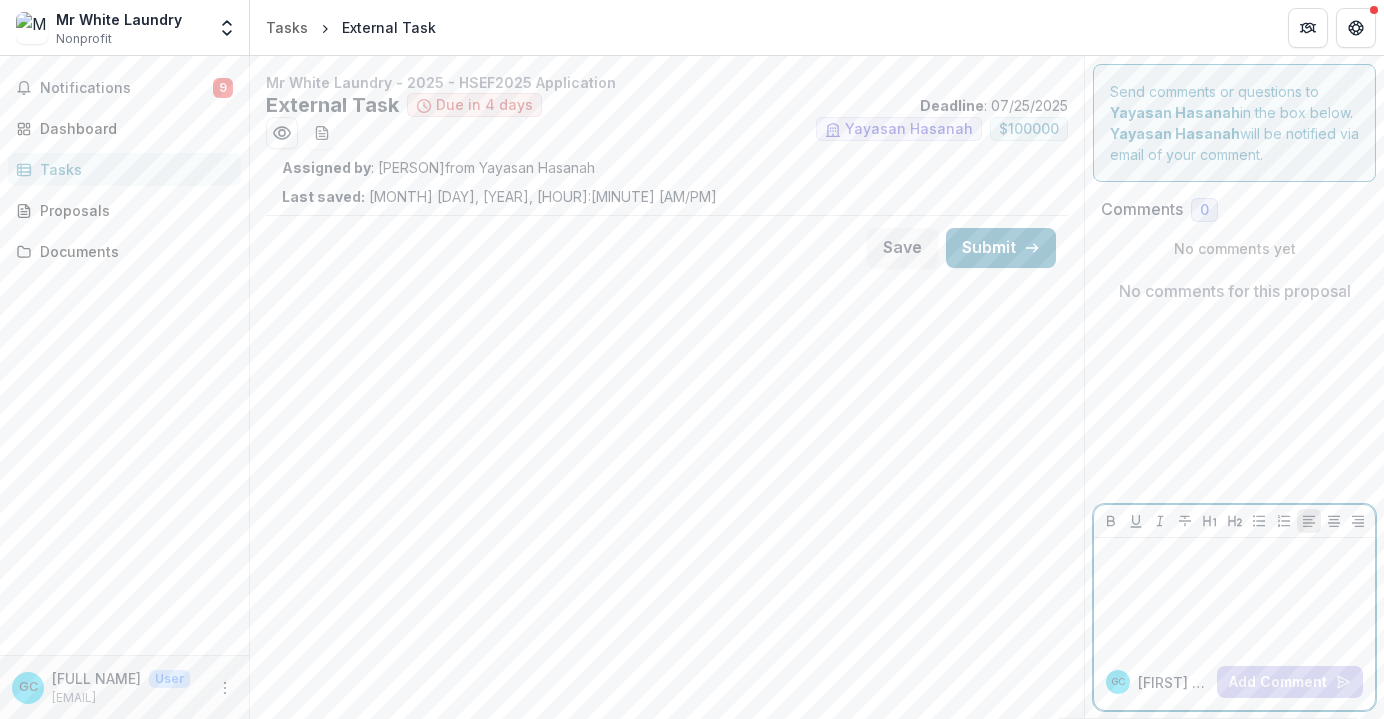 click at bounding box center [1234, 557] 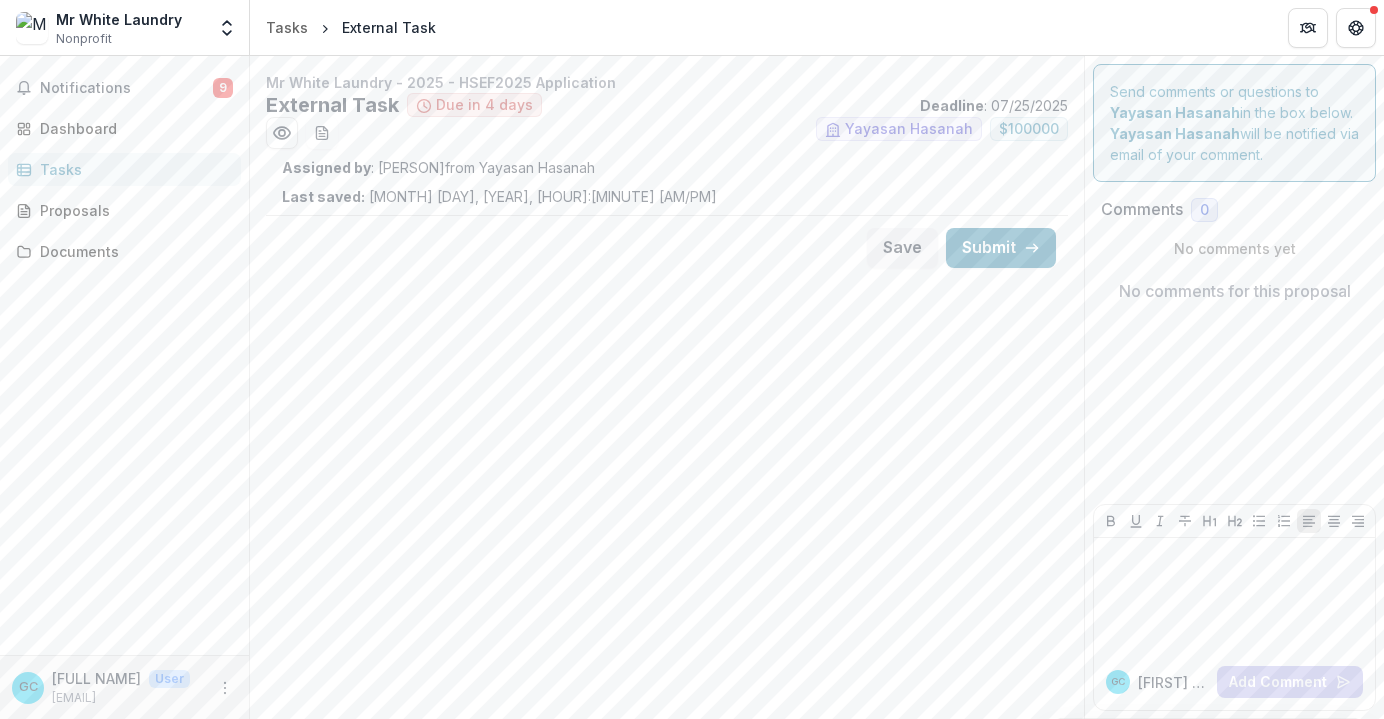 click on "Assigned by :   [PERSON]  from   Yayasan Hasanah" at bounding box center [667, 167] 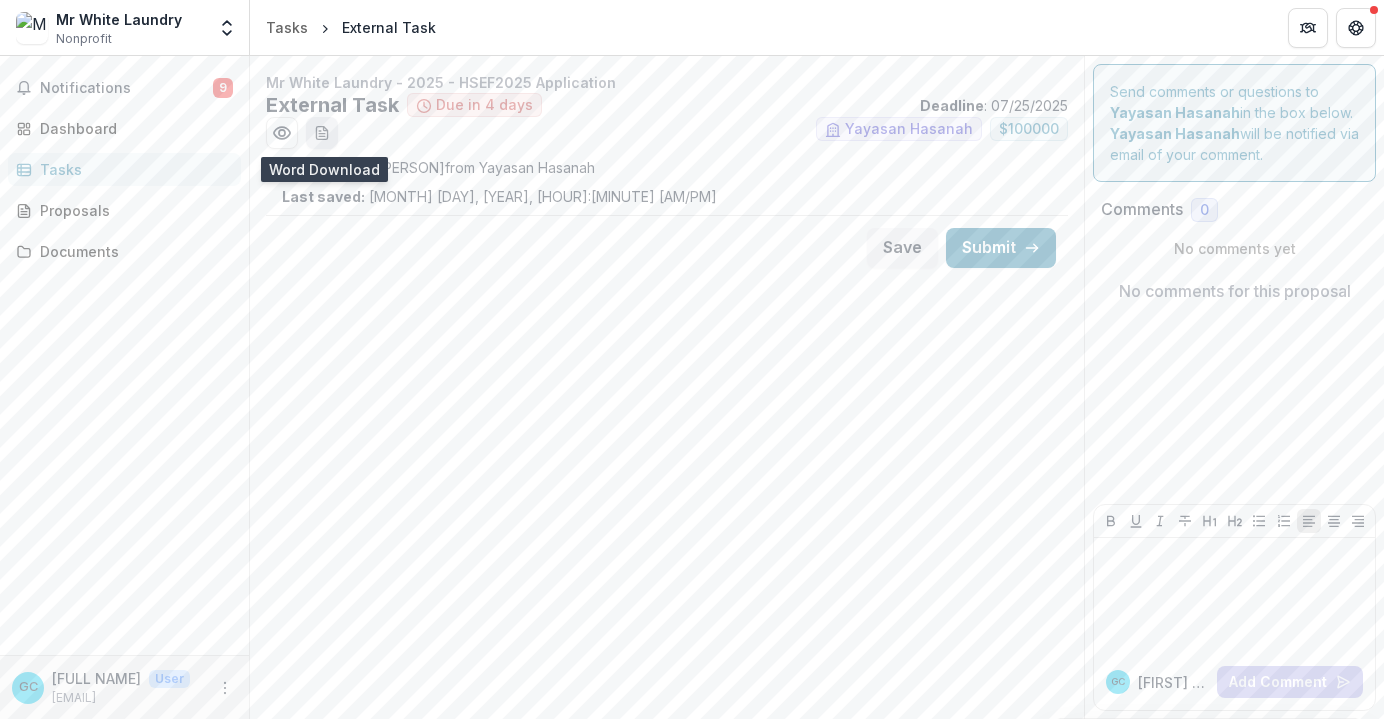 click 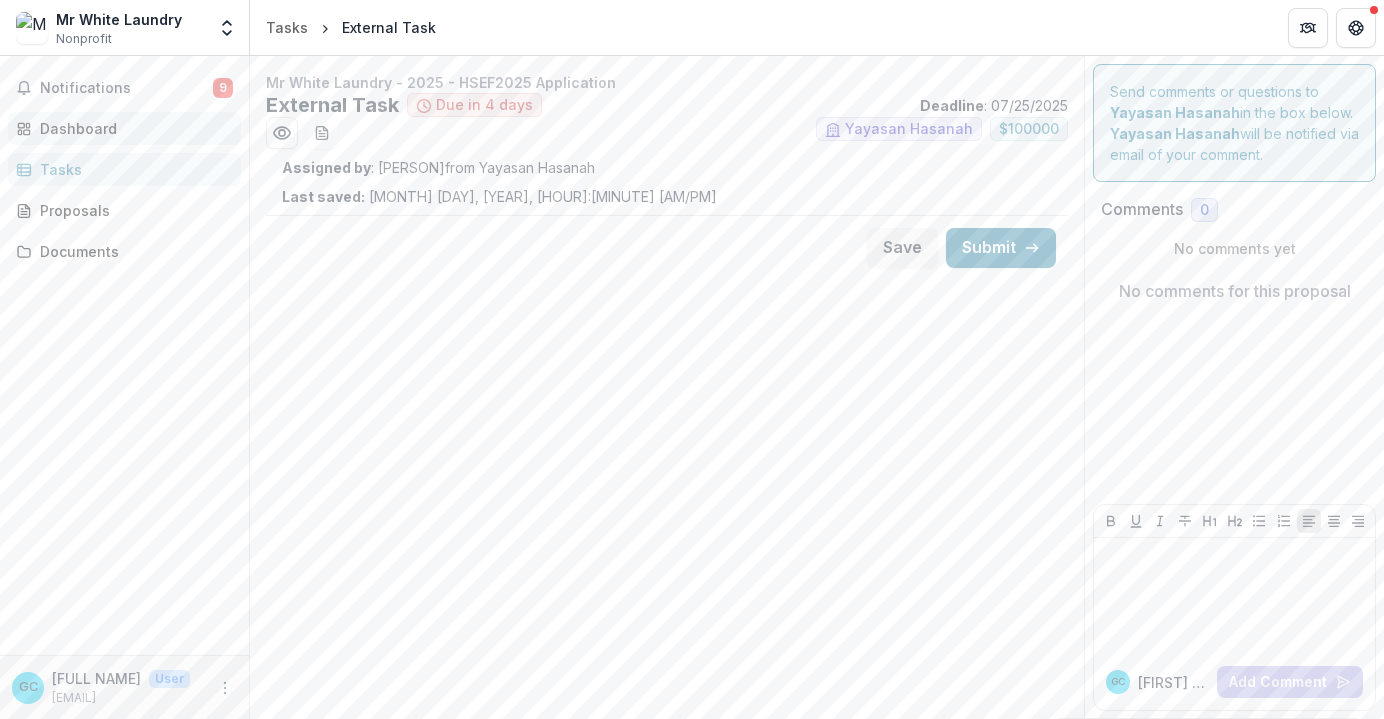 click on "Dashboard" at bounding box center (132, 128) 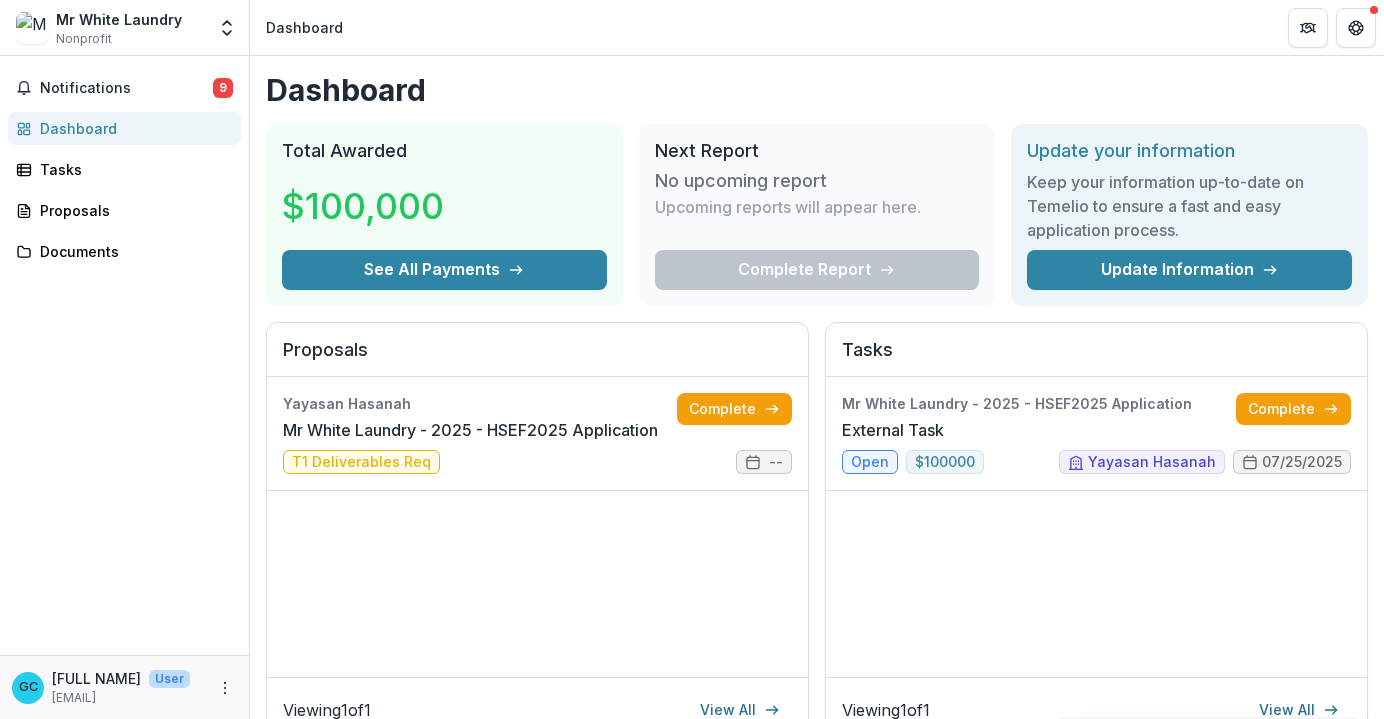 click on "Complete Report" at bounding box center [817, 270] 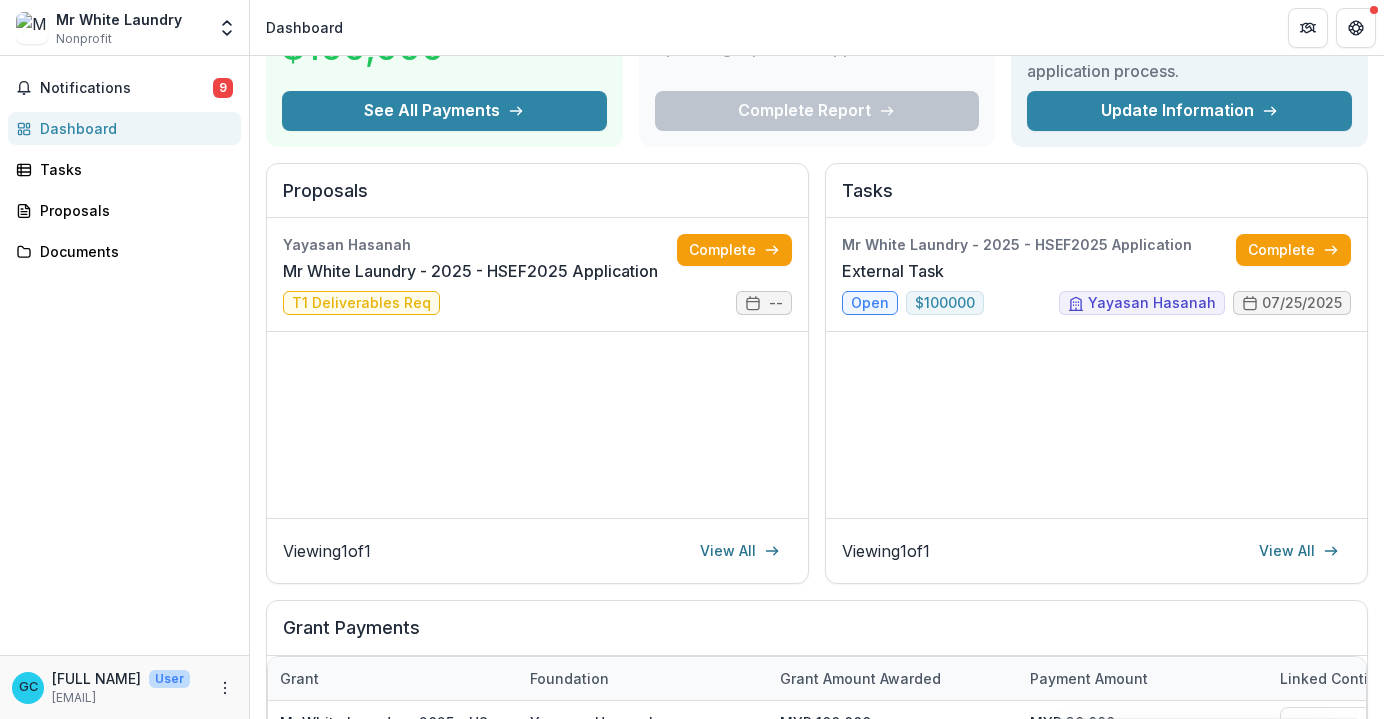 scroll, scrollTop: 163, scrollLeft: 0, axis: vertical 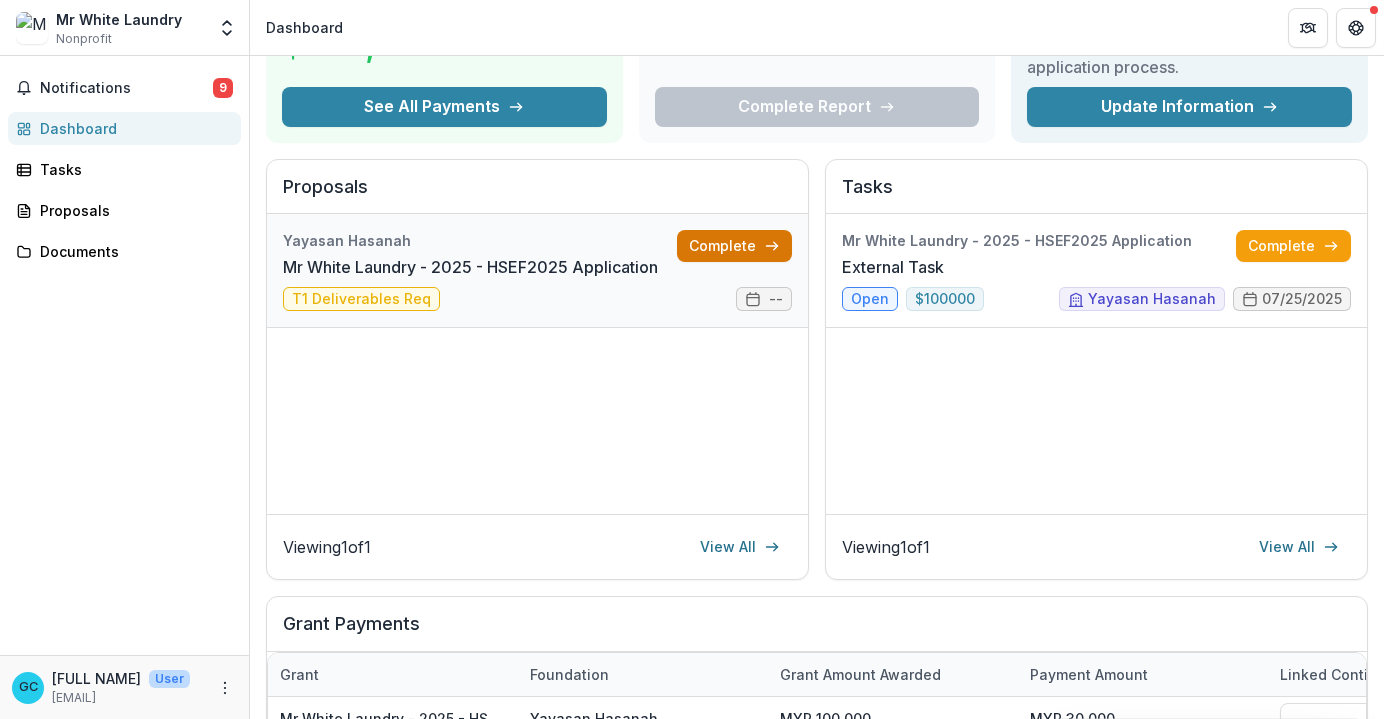 click on "Complete" at bounding box center [734, 246] 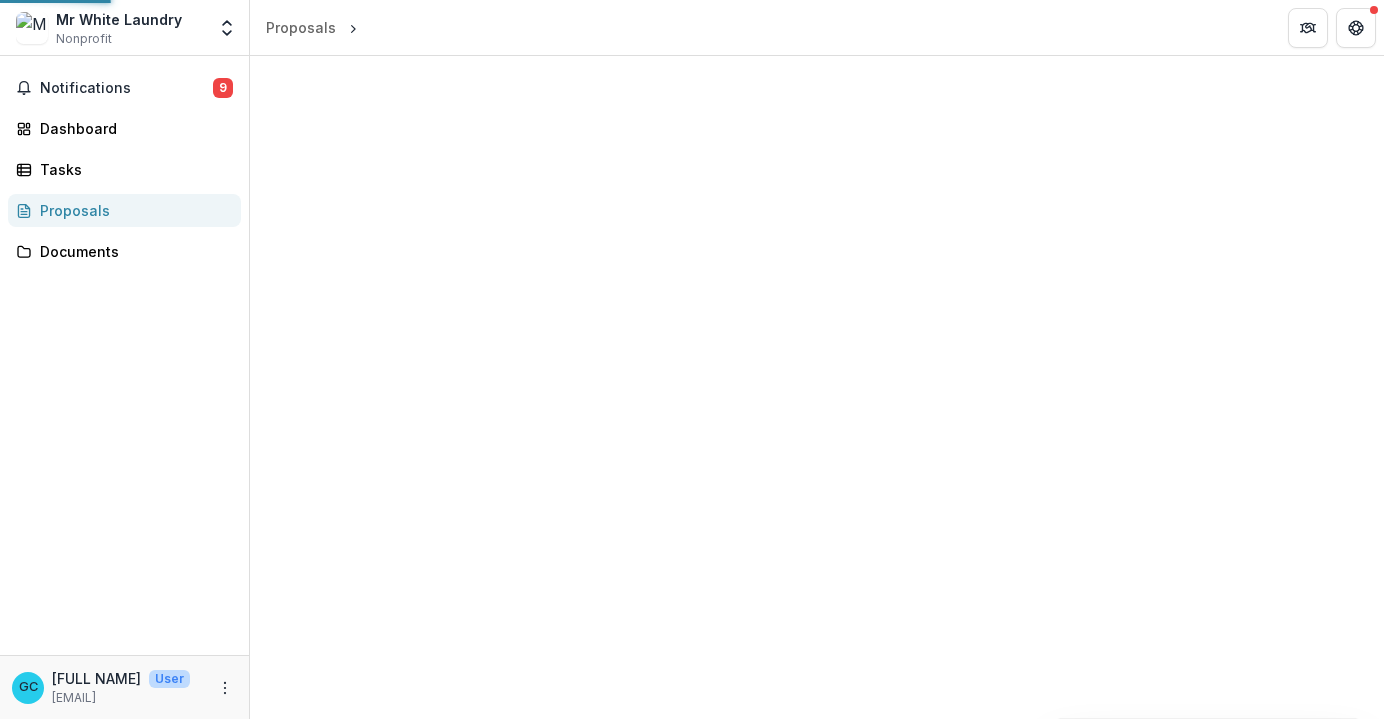 scroll, scrollTop: 0, scrollLeft: 0, axis: both 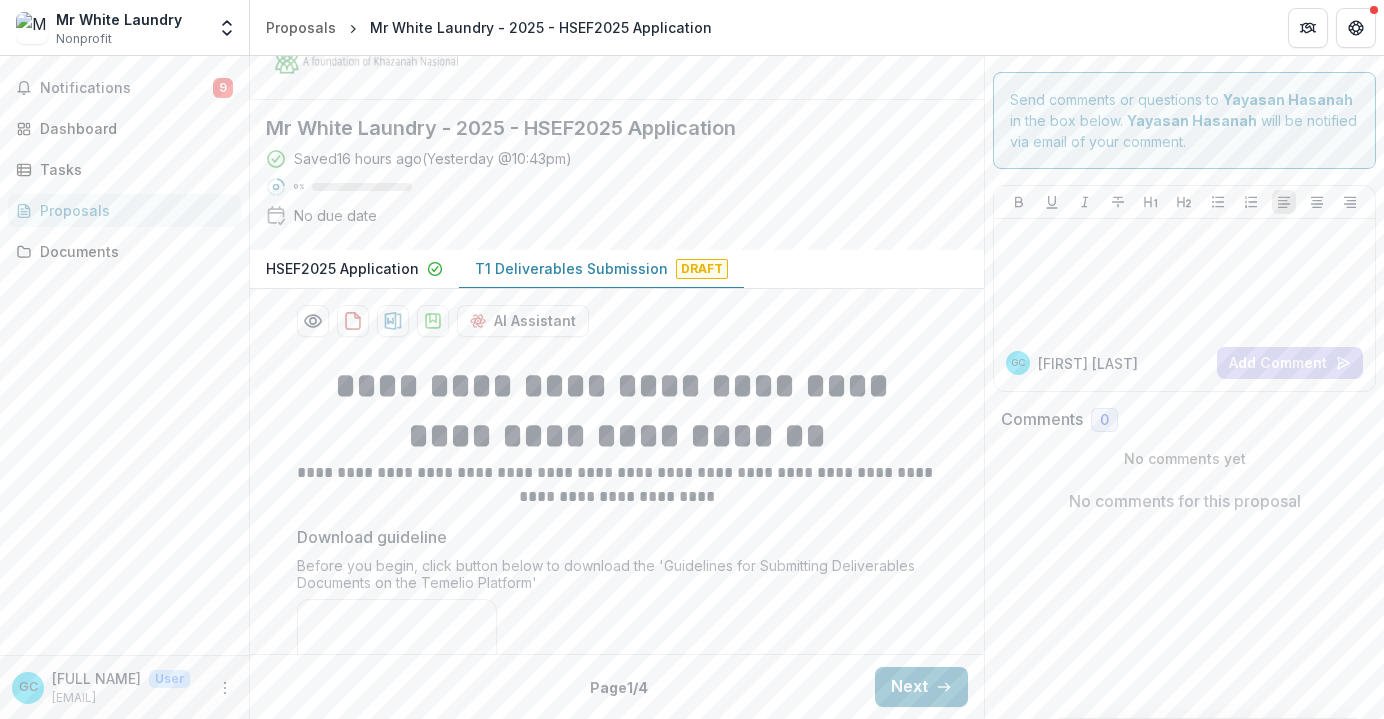 click on "Proposals" at bounding box center [132, 210] 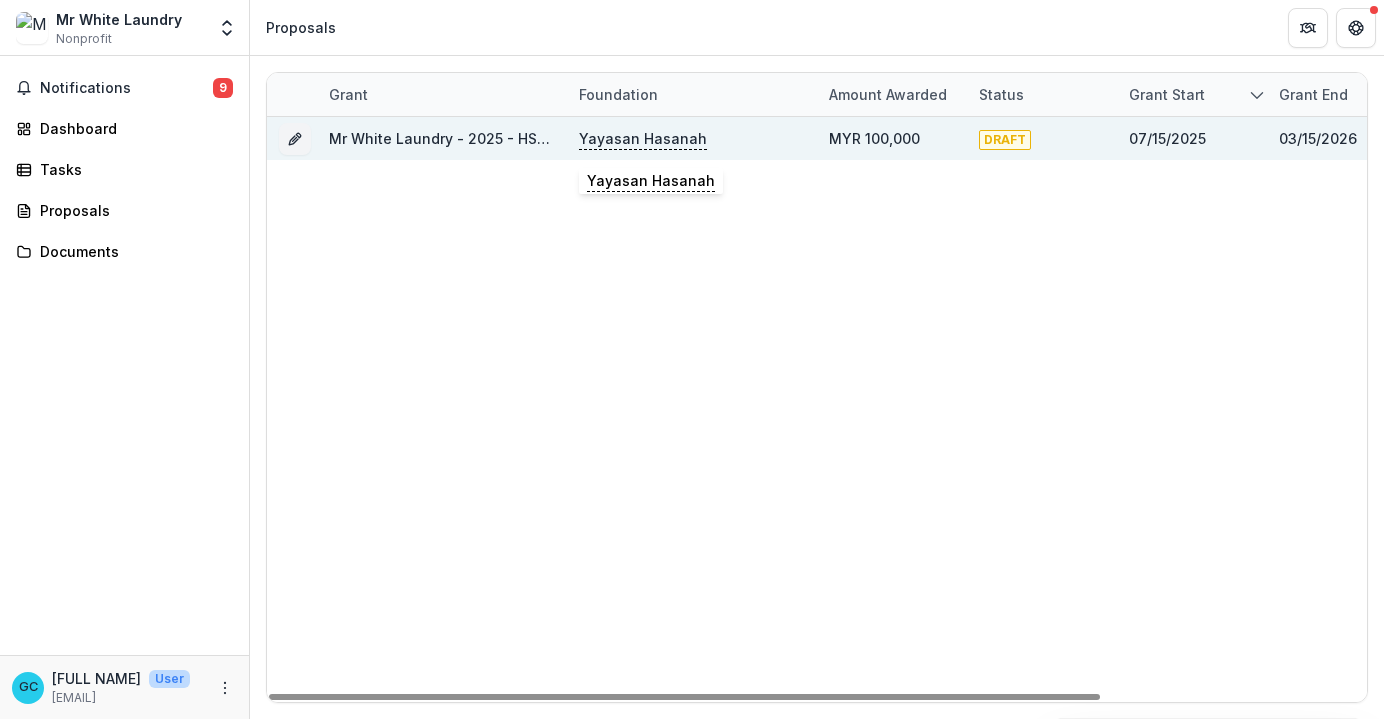 click on "Yayasan Hasanah" at bounding box center [643, 139] 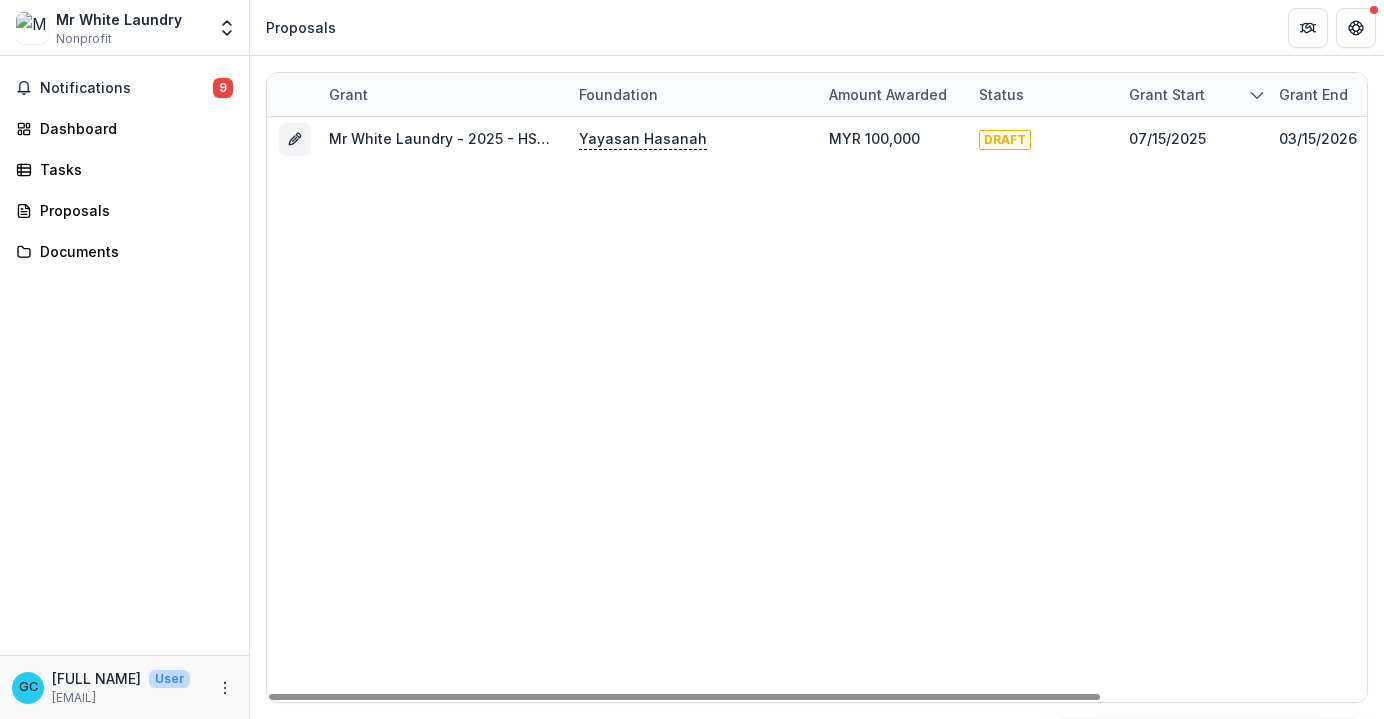click on "[TITLE] [LAST] Laundry - 2025 - HSEF2025 Application Yayasan Hasanah MYR 100,000 DRAFT [MONTH]/[DAY]/[YEAR] [MONTH]/[DAY]/[YEAR] --" at bounding box center [992, 409] 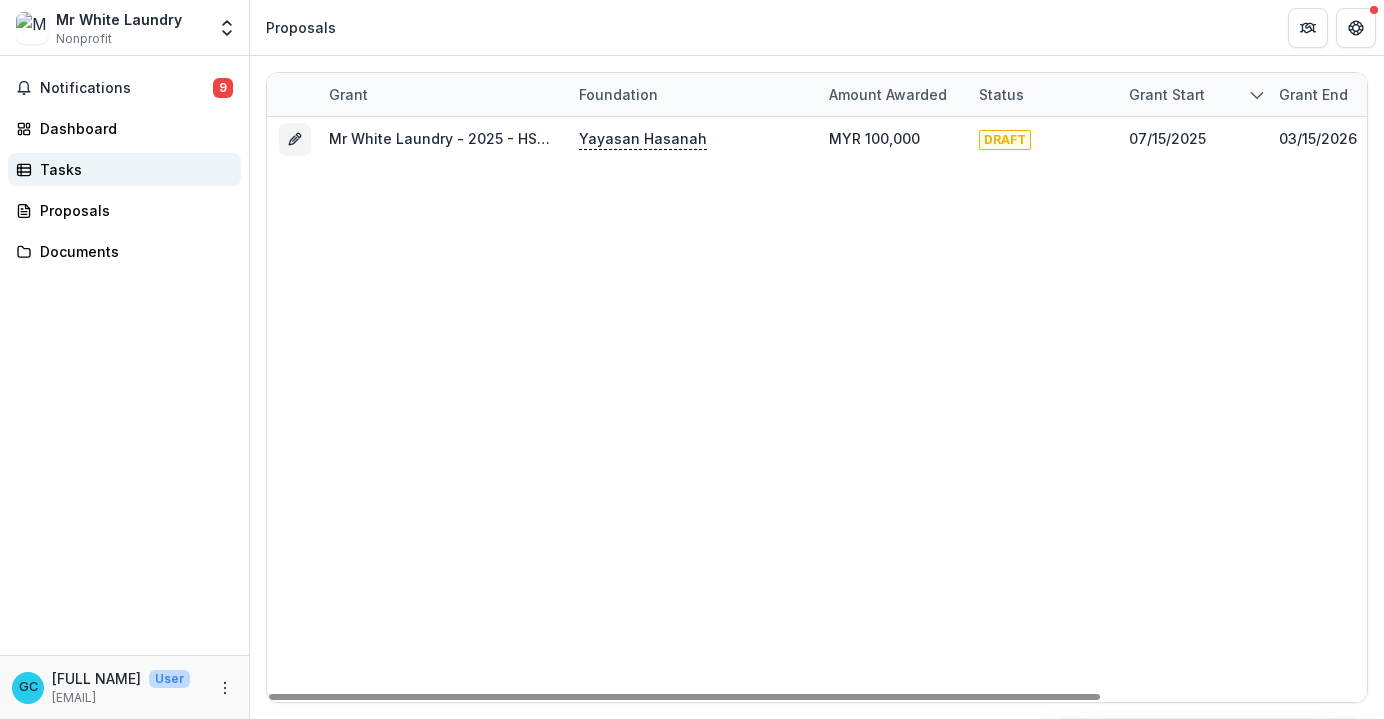 click on "Tasks" at bounding box center [132, 169] 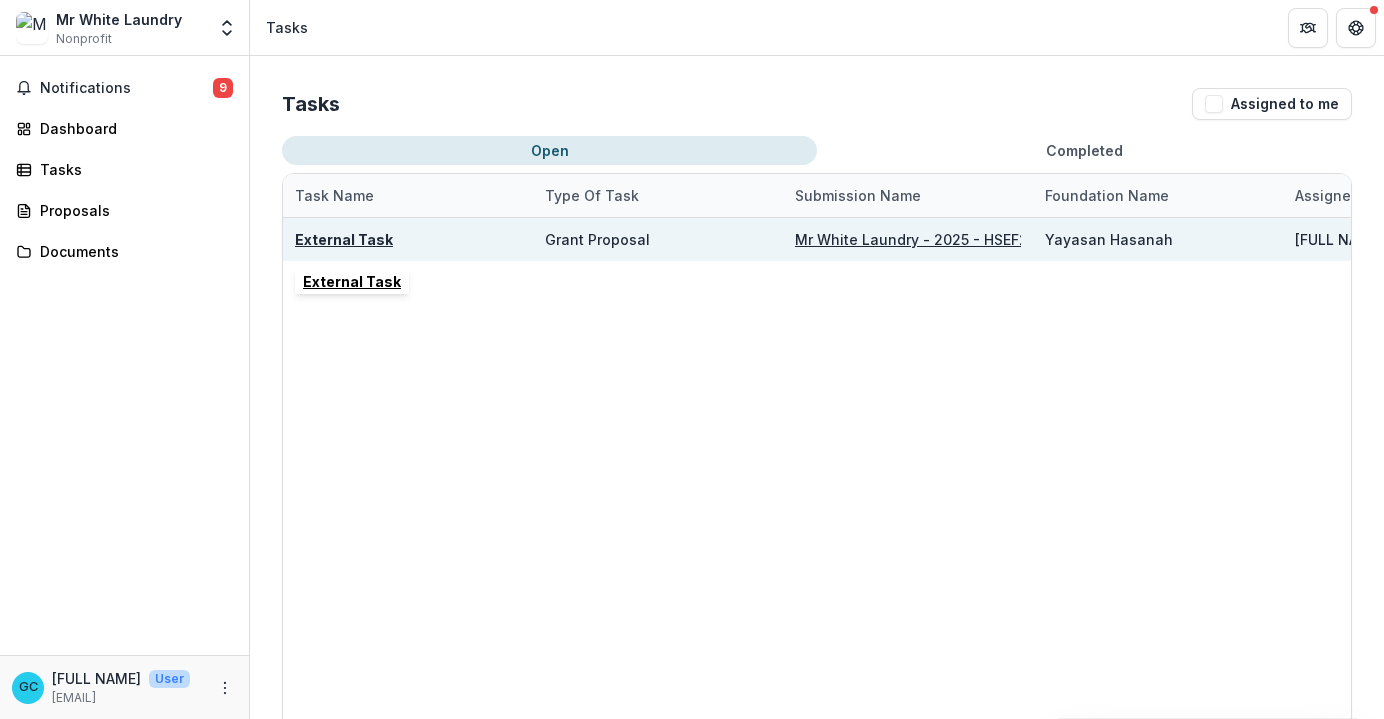 click on "External Task" at bounding box center (344, 239) 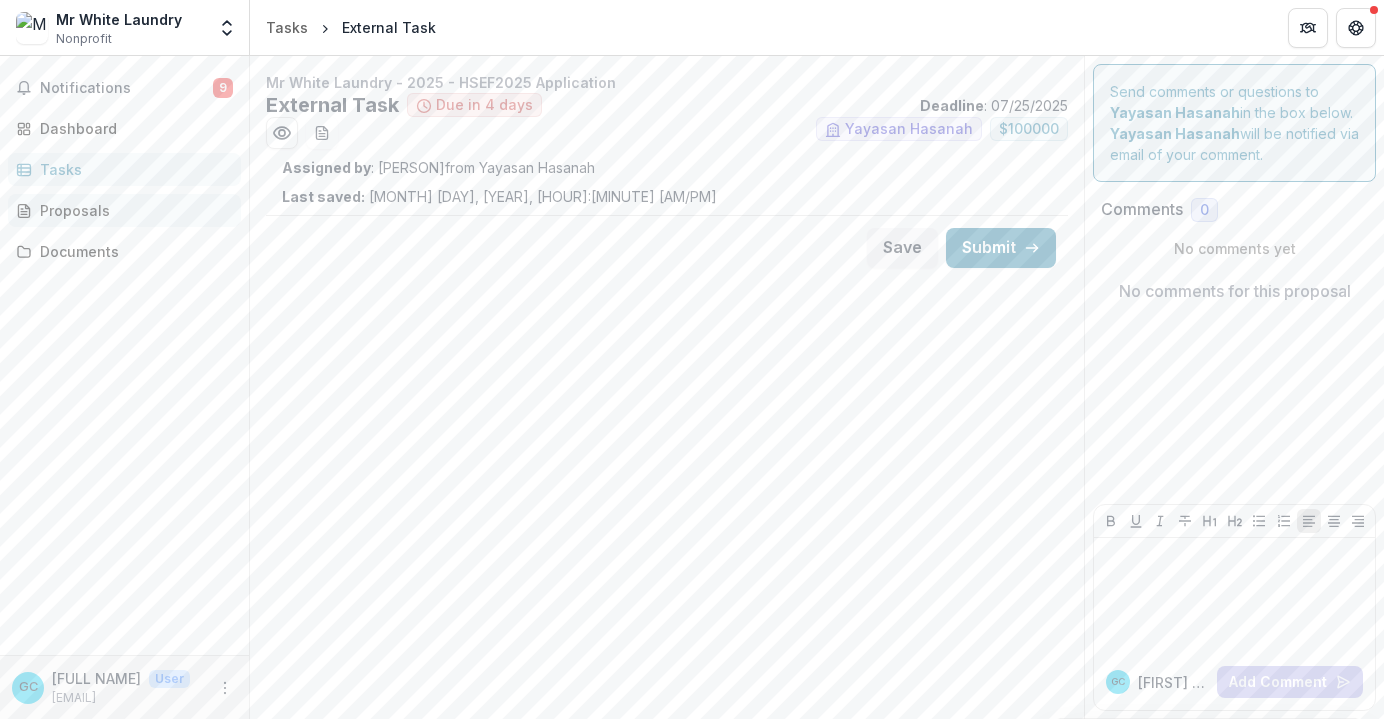 click on "Proposals" at bounding box center [132, 210] 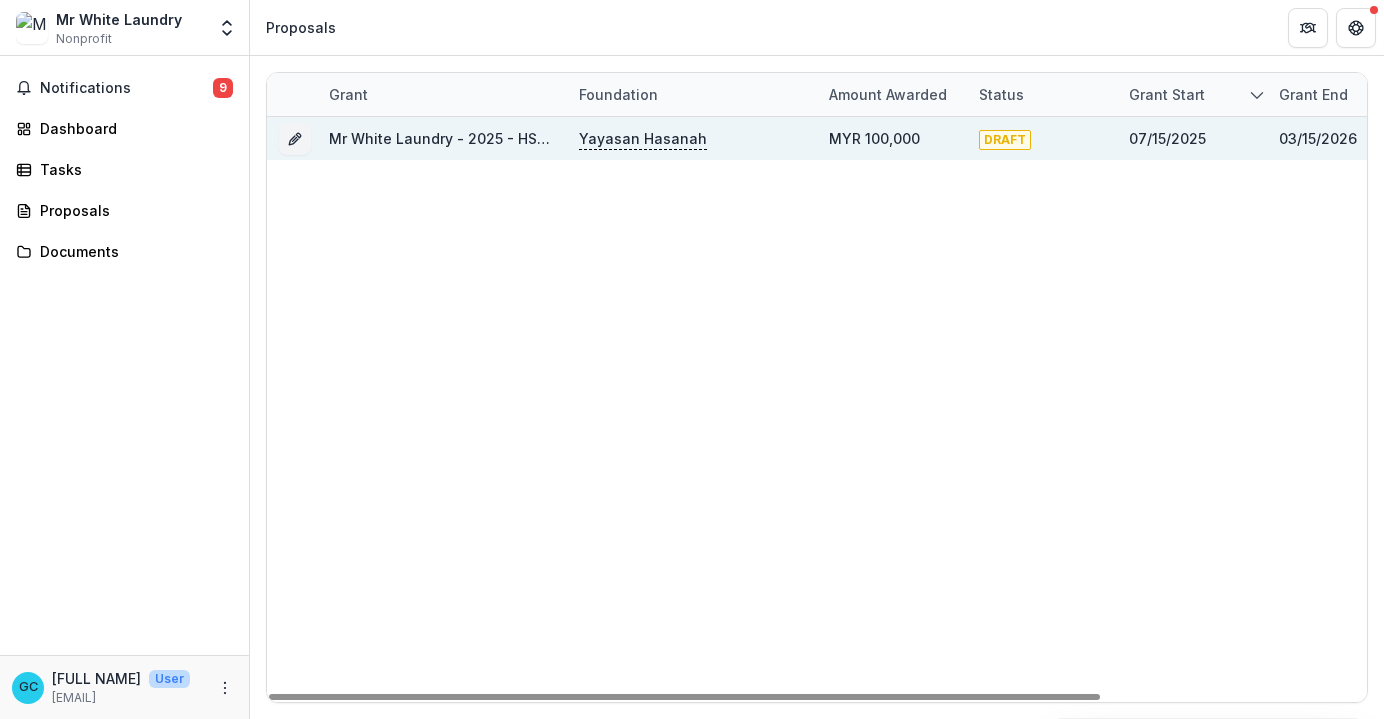 click on "Yayasan Hasanah" at bounding box center [643, 139] 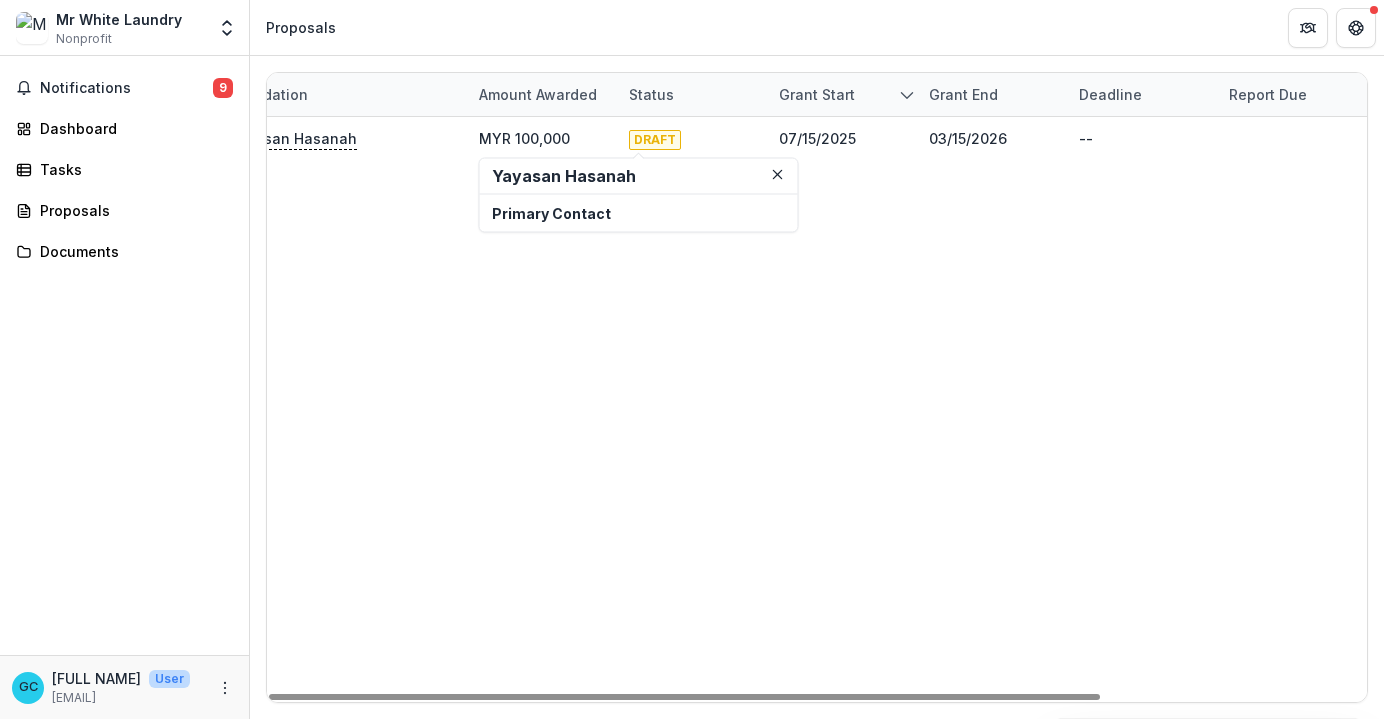 scroll, scrollTop: 0, scrollLeft: 0, axis: both 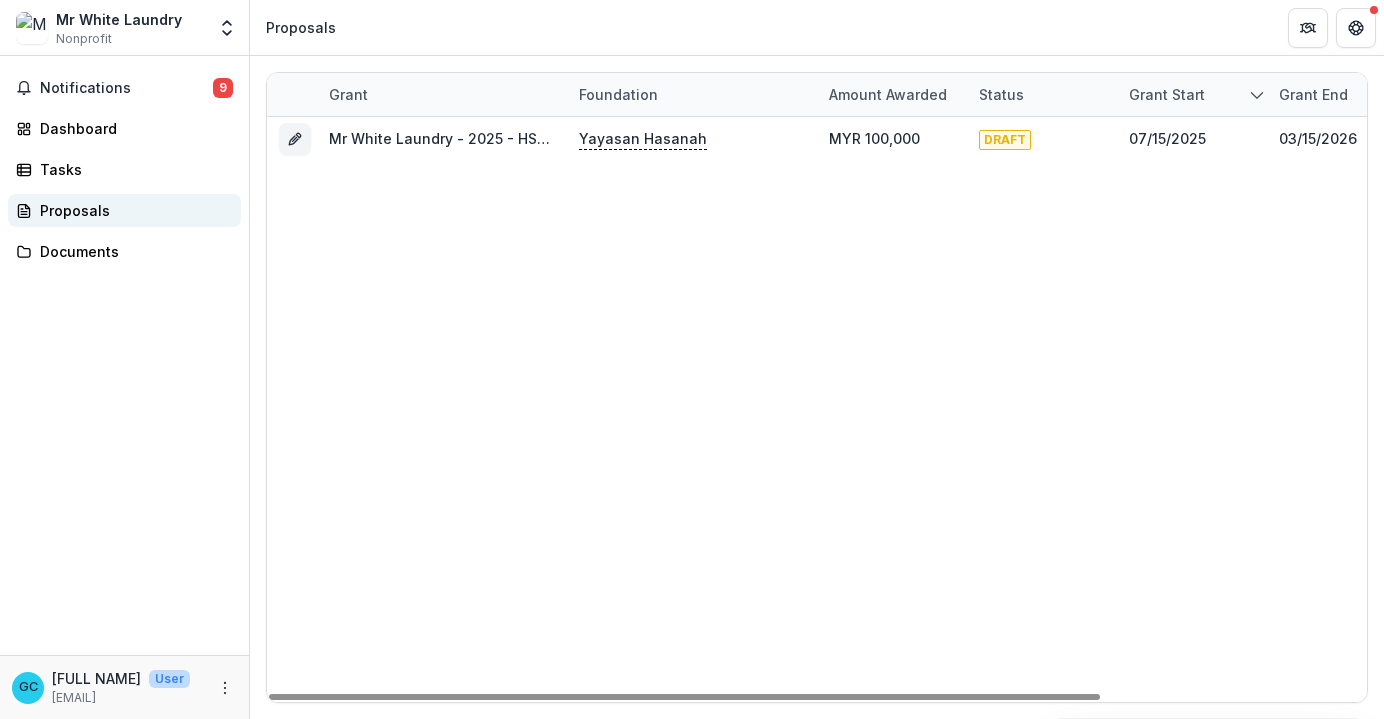 click on "Proposals" at bounding box center [132, 210] 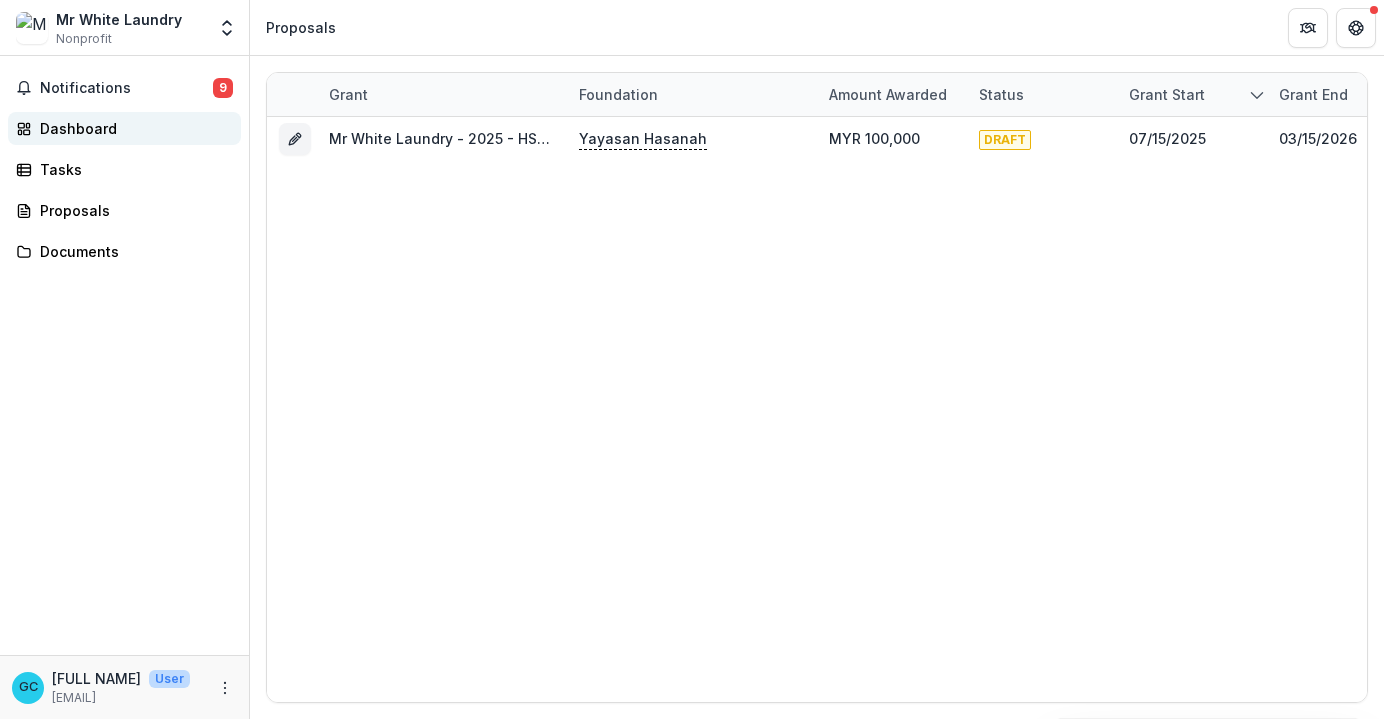 click on "Dashboard" at bounding box center [132, 128] 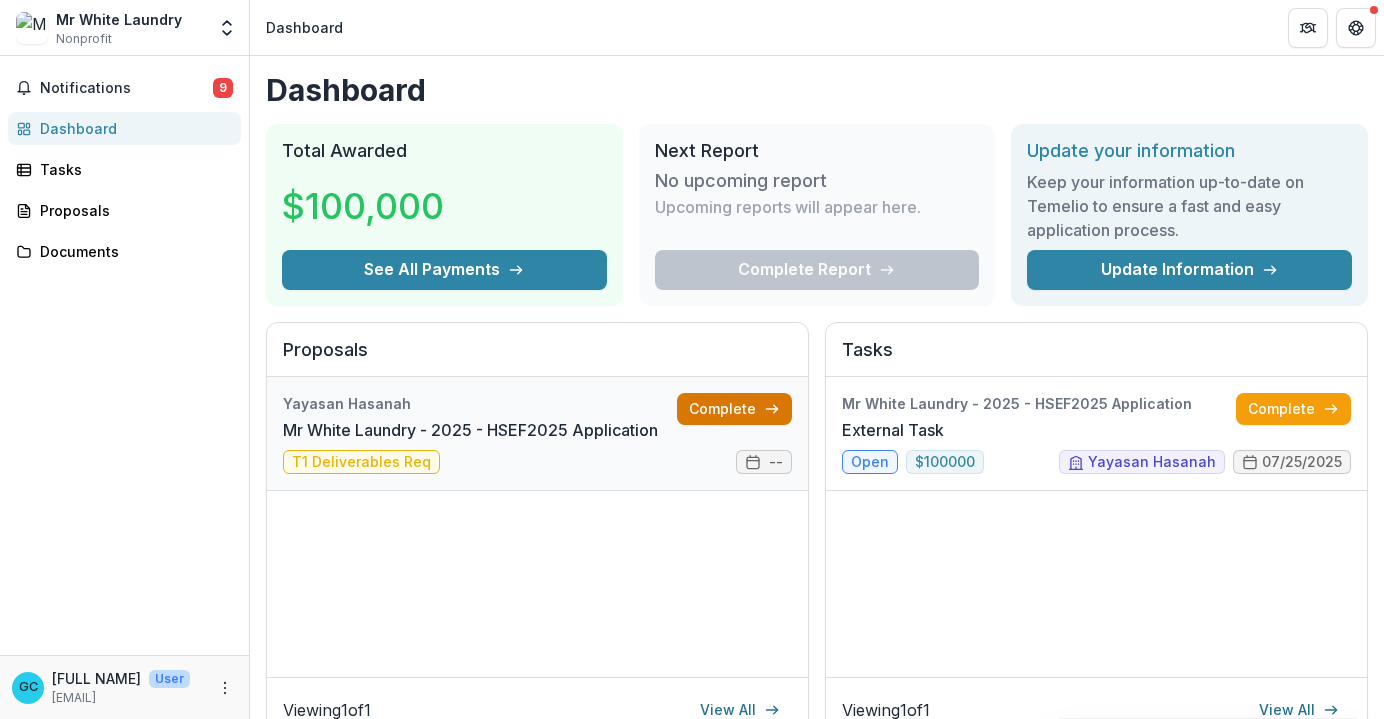 click on "Complete" at bounding box center [734, 409] 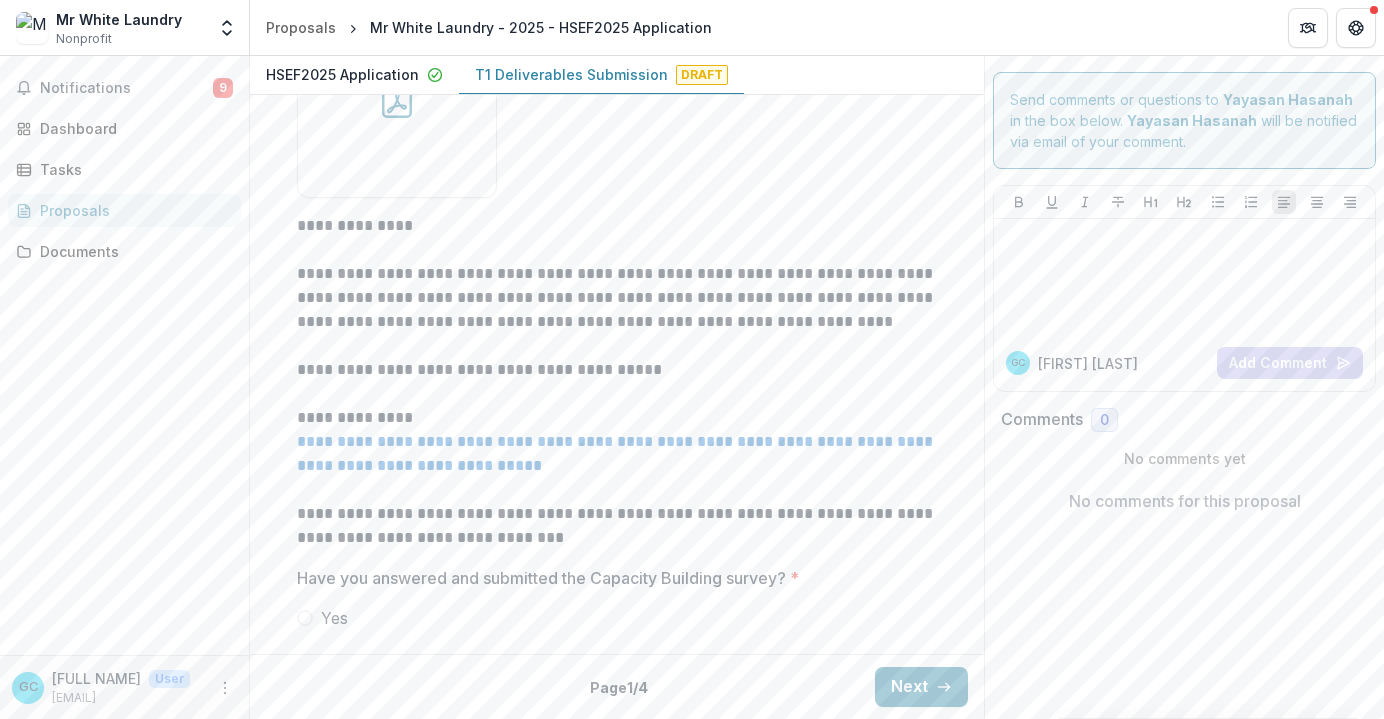 scroll, scrollTop: 747, scrollLeft: 0, axis: vertical 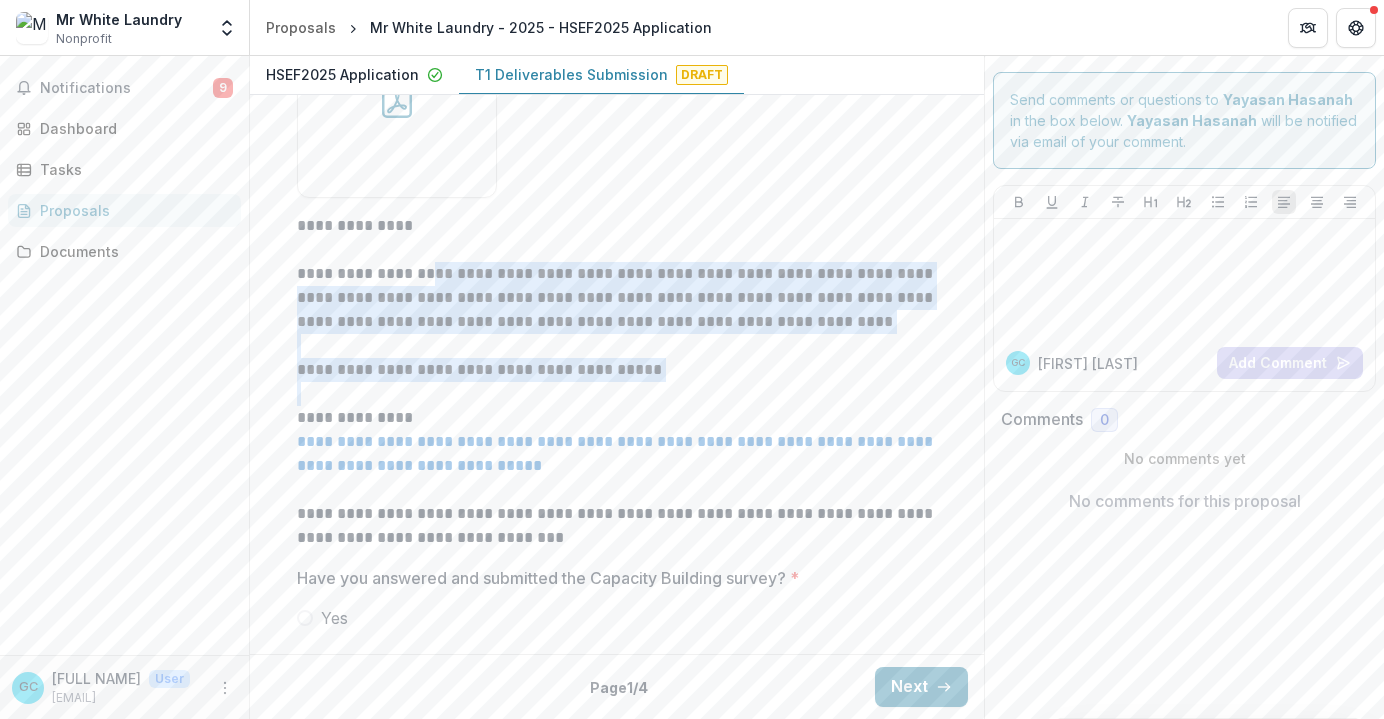 drag, startPoint x: 440, startPoint y: 272, endPoint x: 536, endPoint y: 391, distance: 152.89539 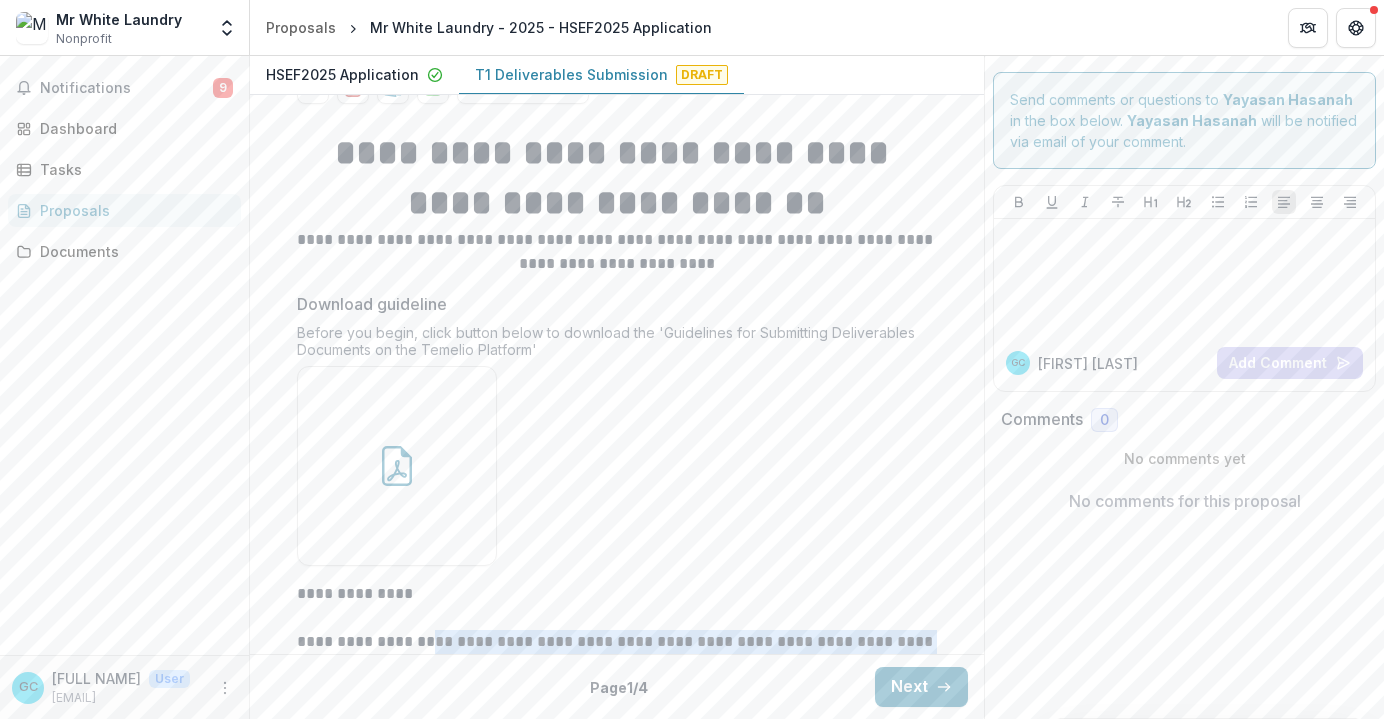scroll, scrollTop: 380, scrollLeft: 0, axis: vertical 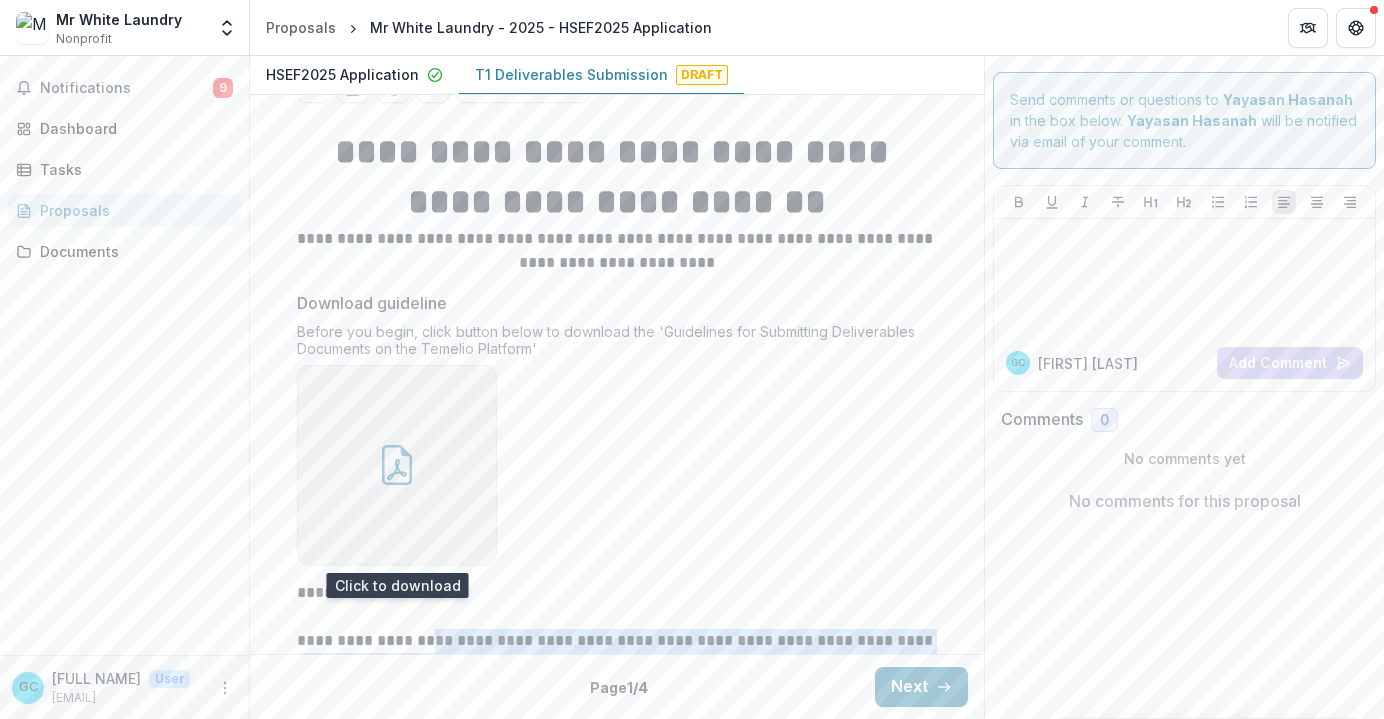 click 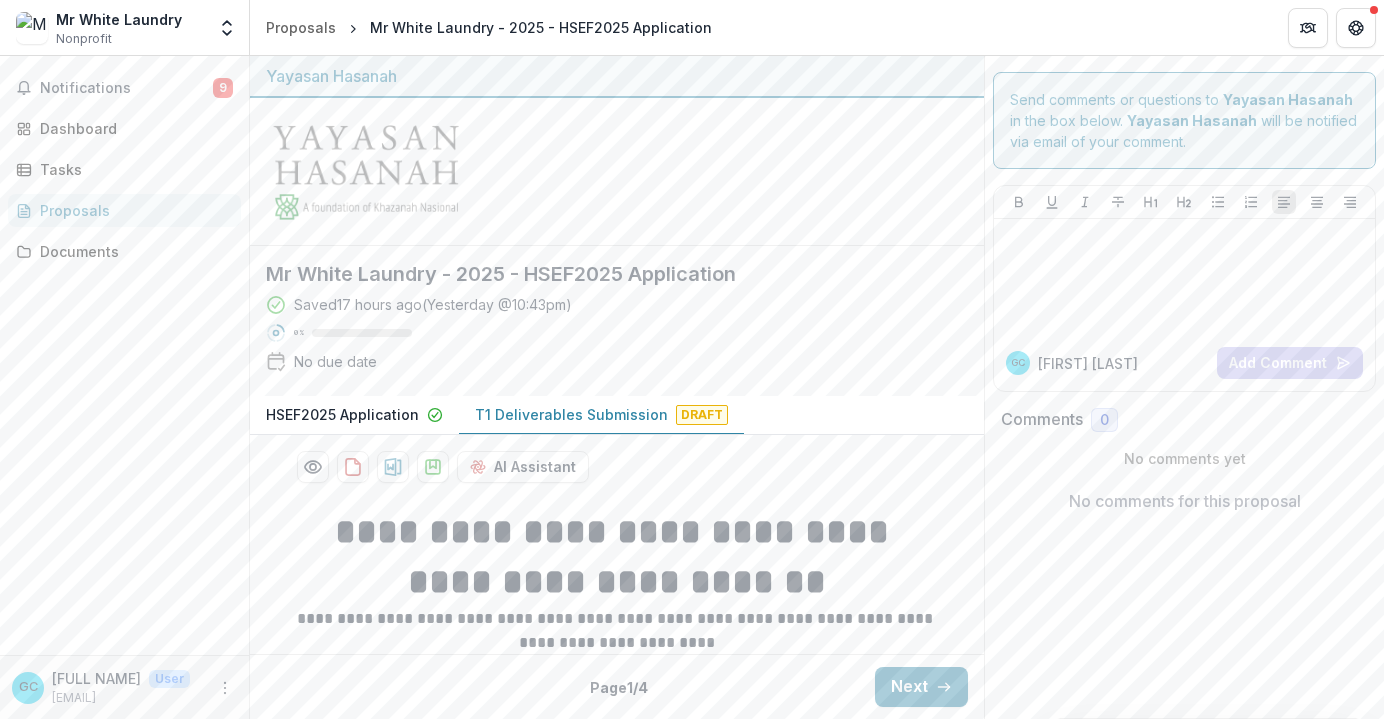 scroll, scrollTop: 0, scrollLeft: 0, axis: both 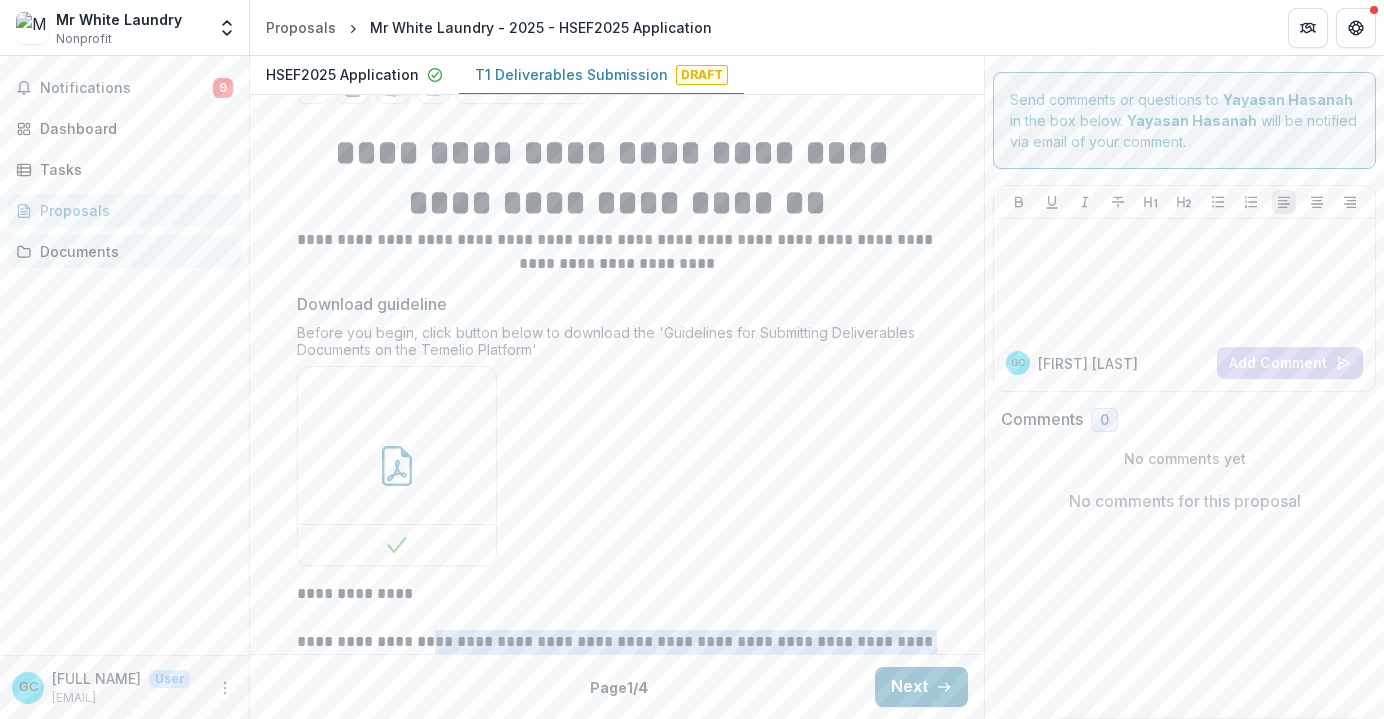 click on "Documents" at bounding box center (132, 251) 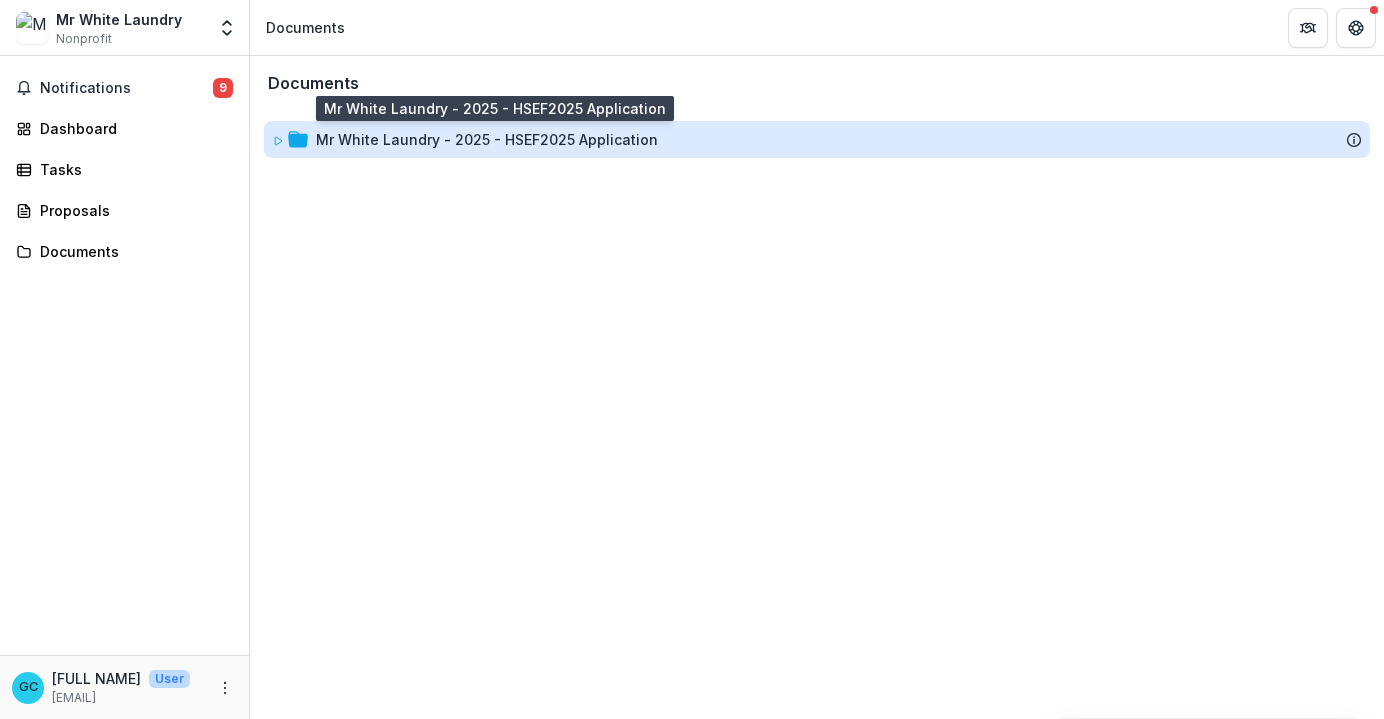 click on "Mr White Laundry - 2025 - HSEF2025 Application" at bounding box center (487, 139) 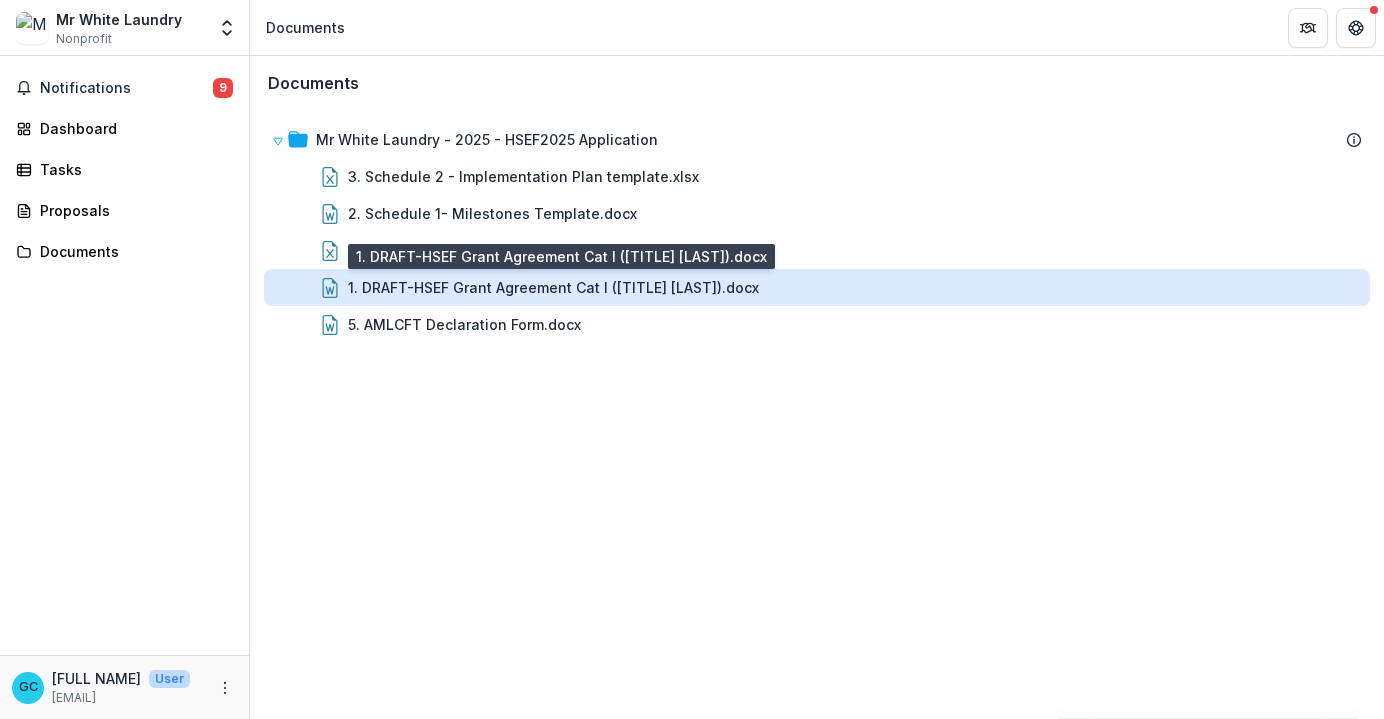 click on "1. DRAFT-HSEF Grant Agreement Cat I ([TITLE] [LAST]).docx" at bounding box center [553, 287] 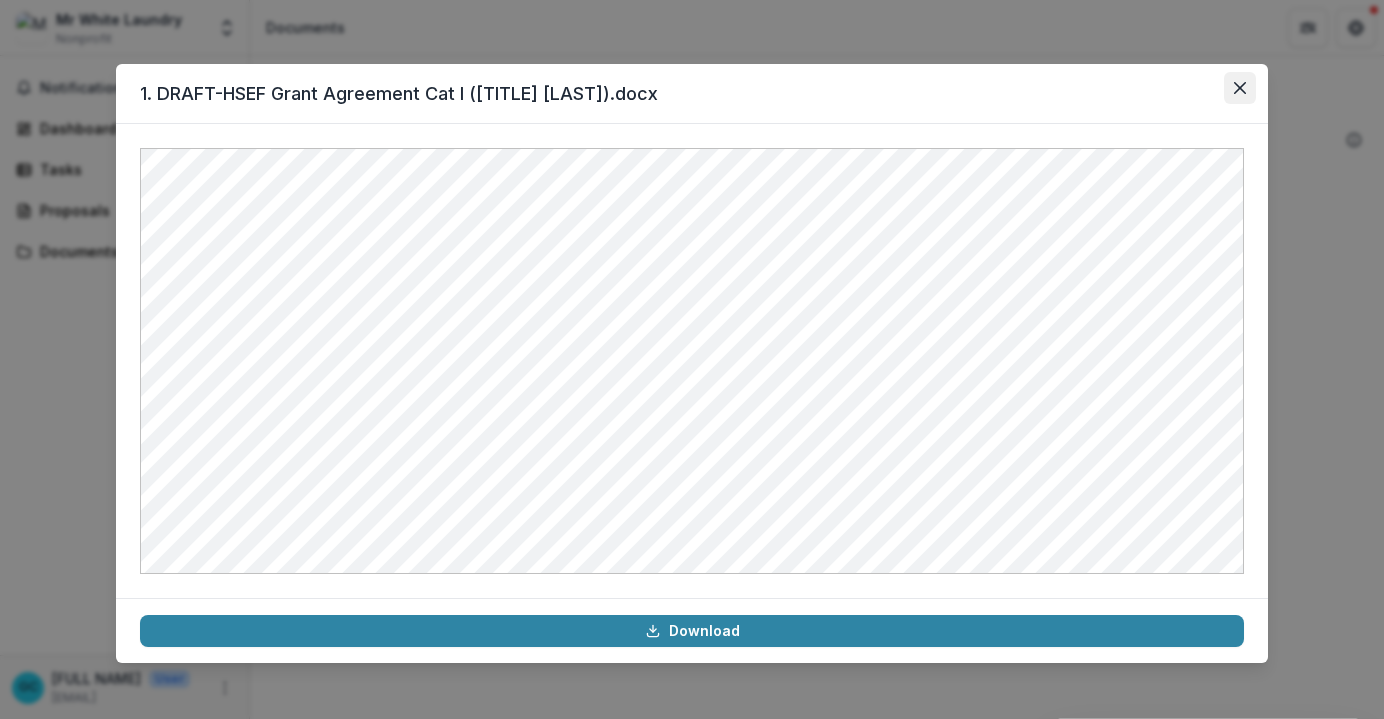 click 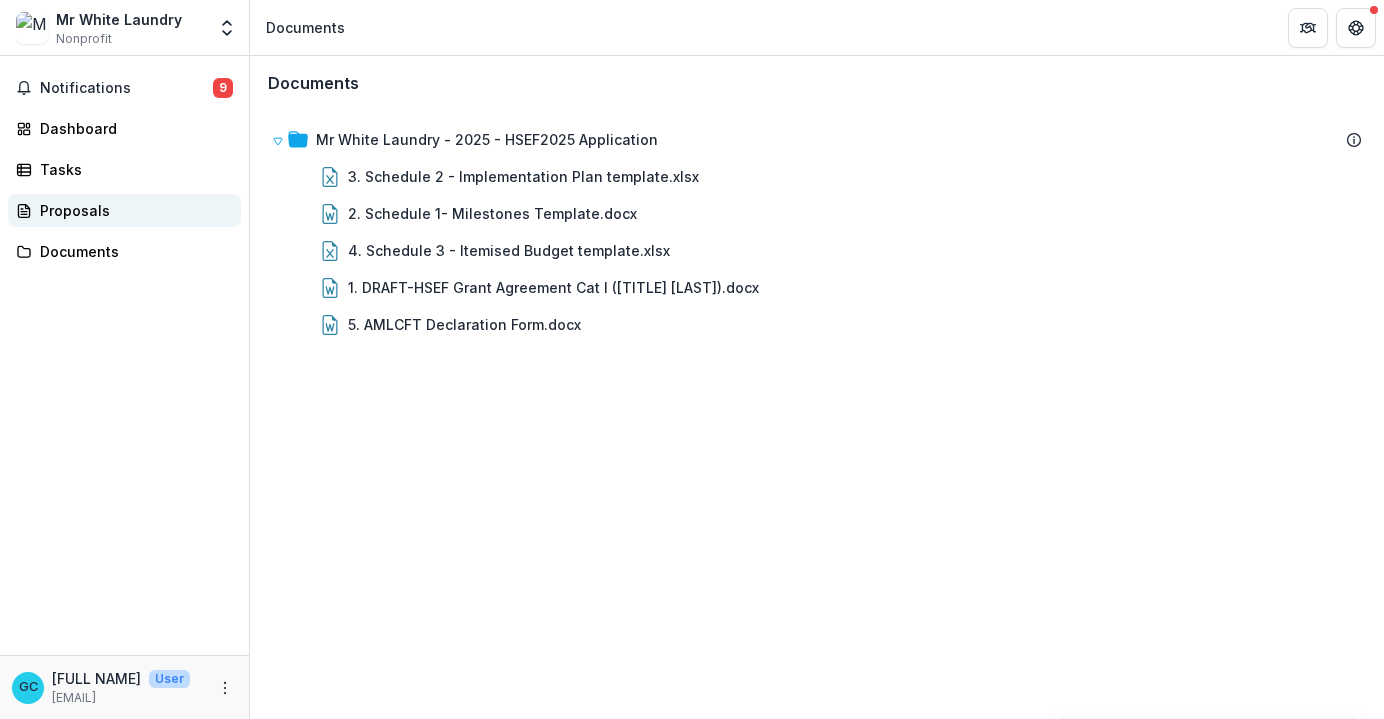 click on "Proposals" at bounding box center (132, 210) 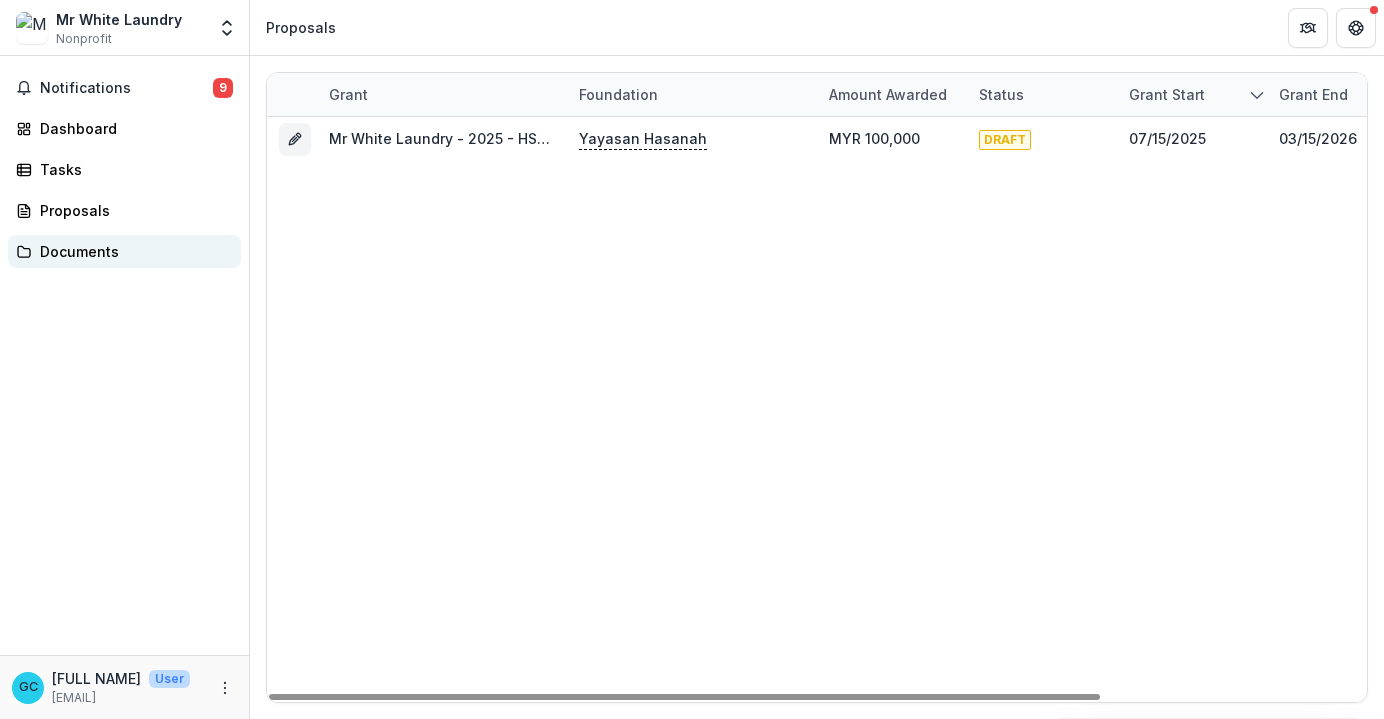 click on "Documents" at bounding box center (132, 251) 